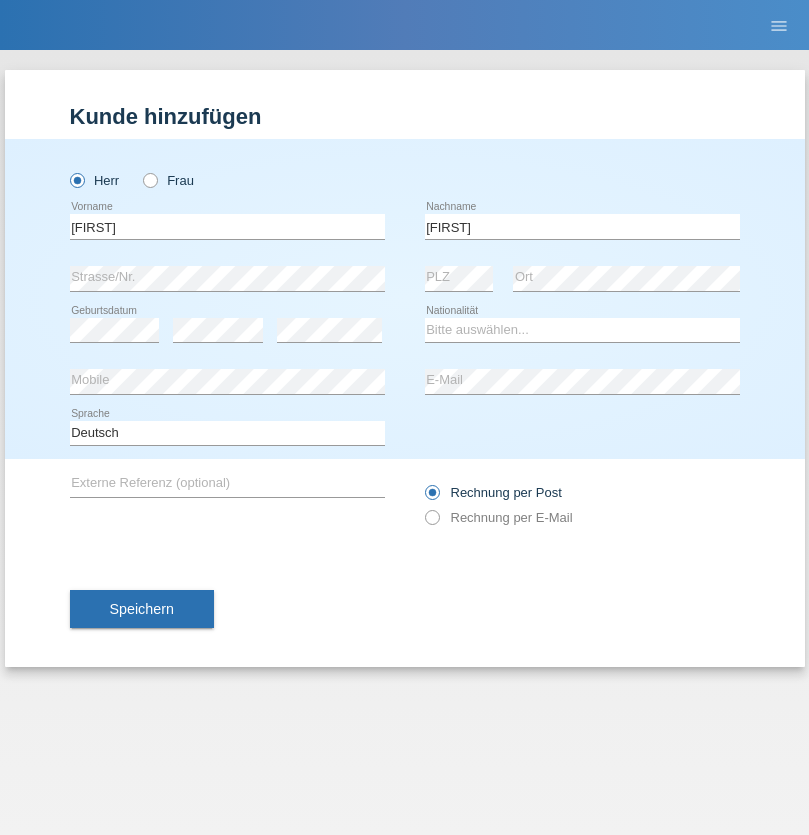 scroll, scrollTop: 0, scrollLeft: 0, axis: both 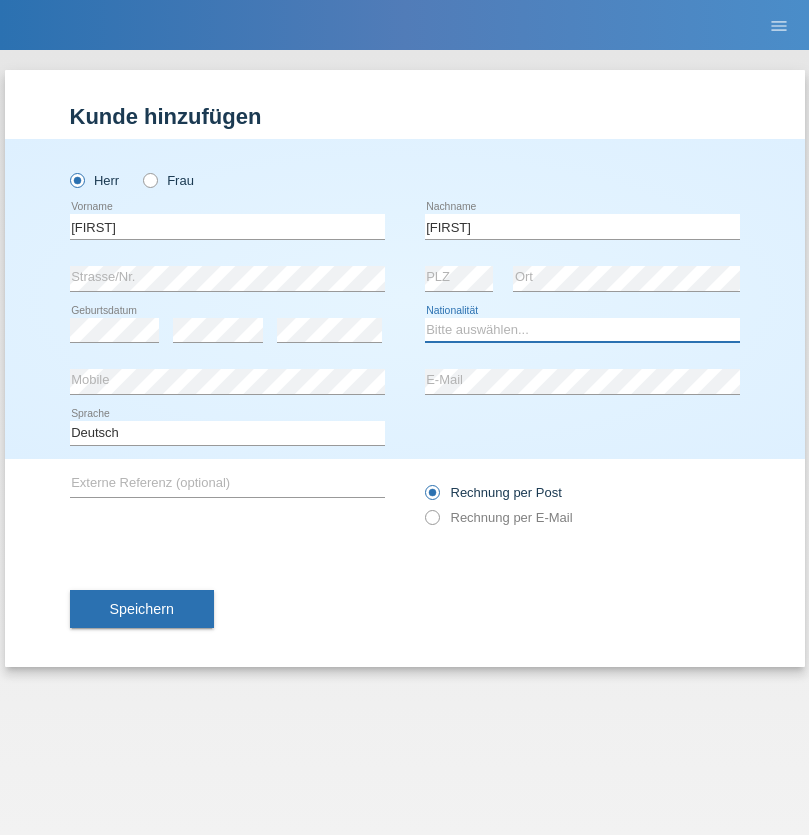 select on "OM" 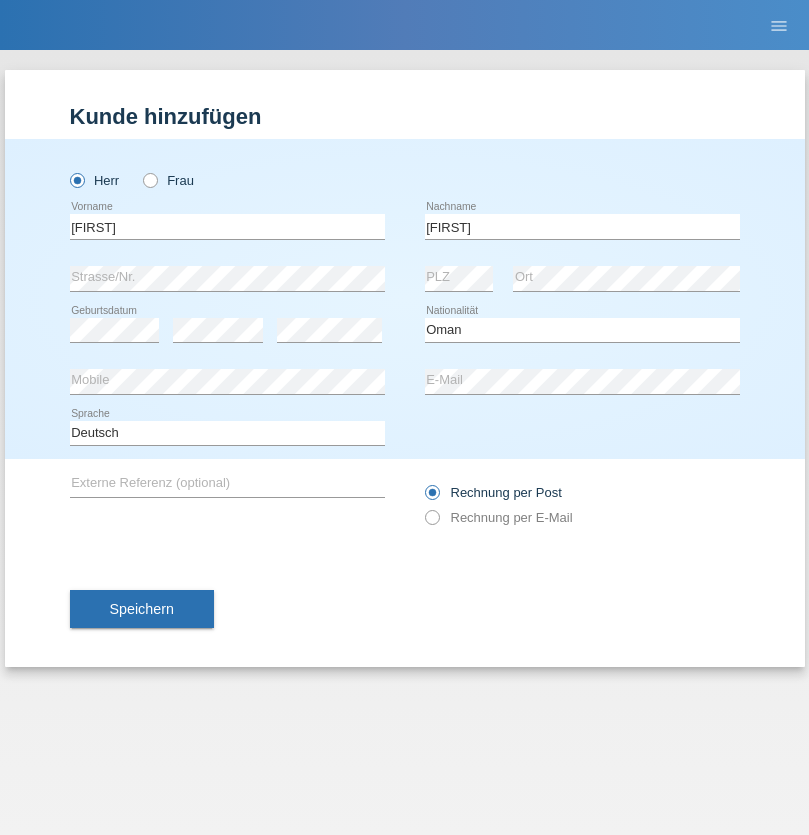 select on "C" 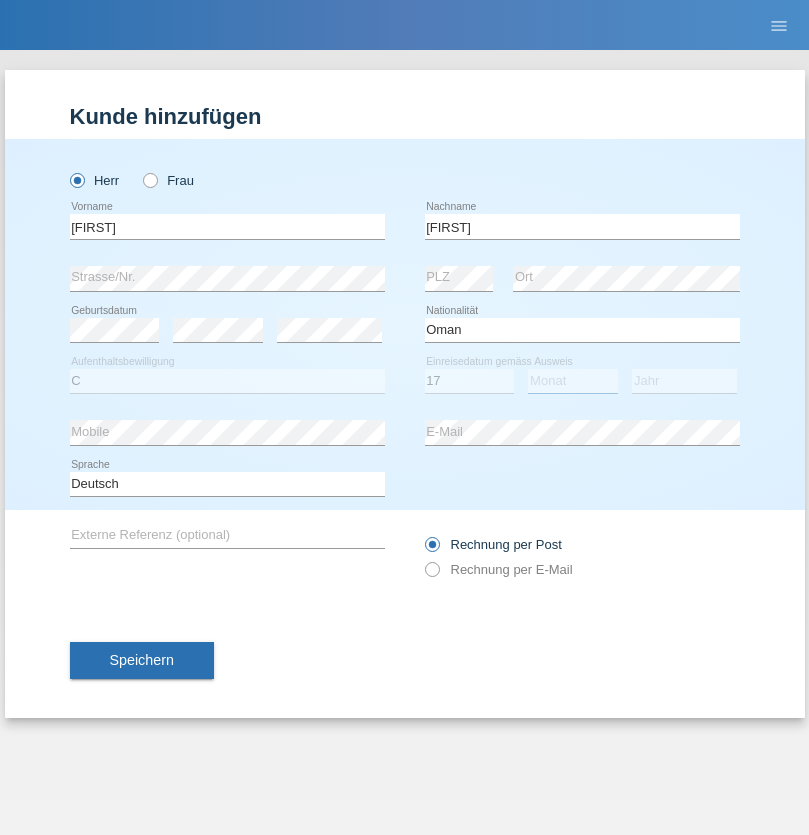 select on "06" 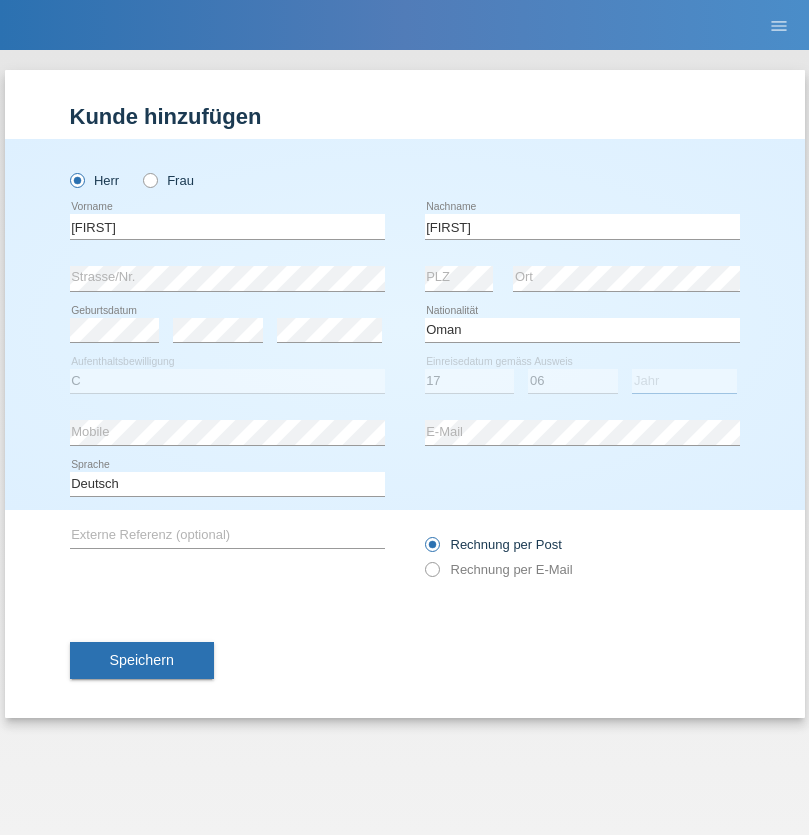 select on "2021" 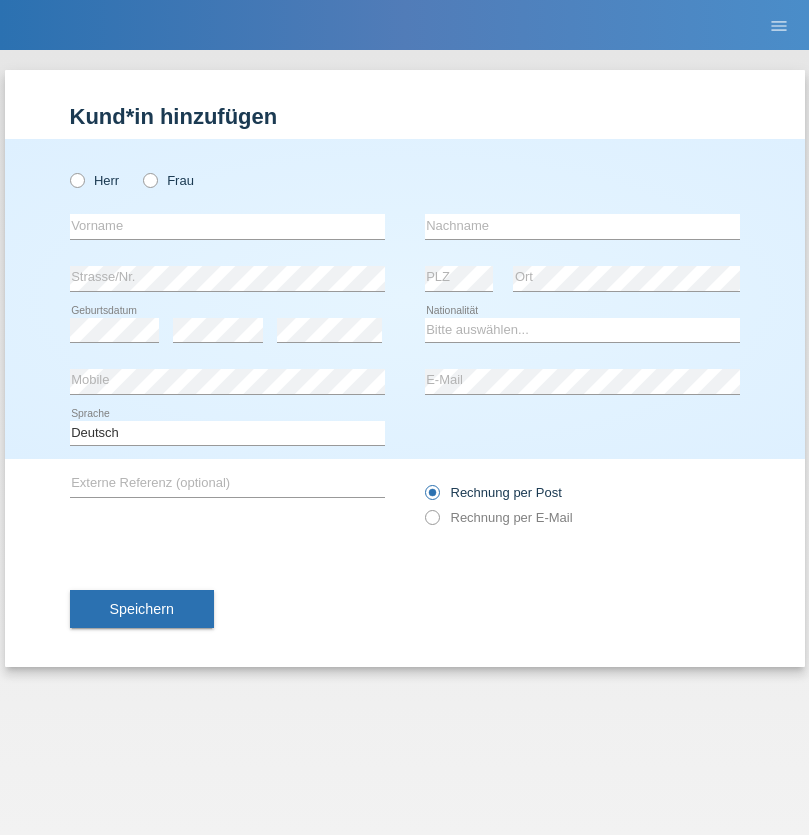 scroll, scrollTop: 0, scrollLeft: 0, axis: both 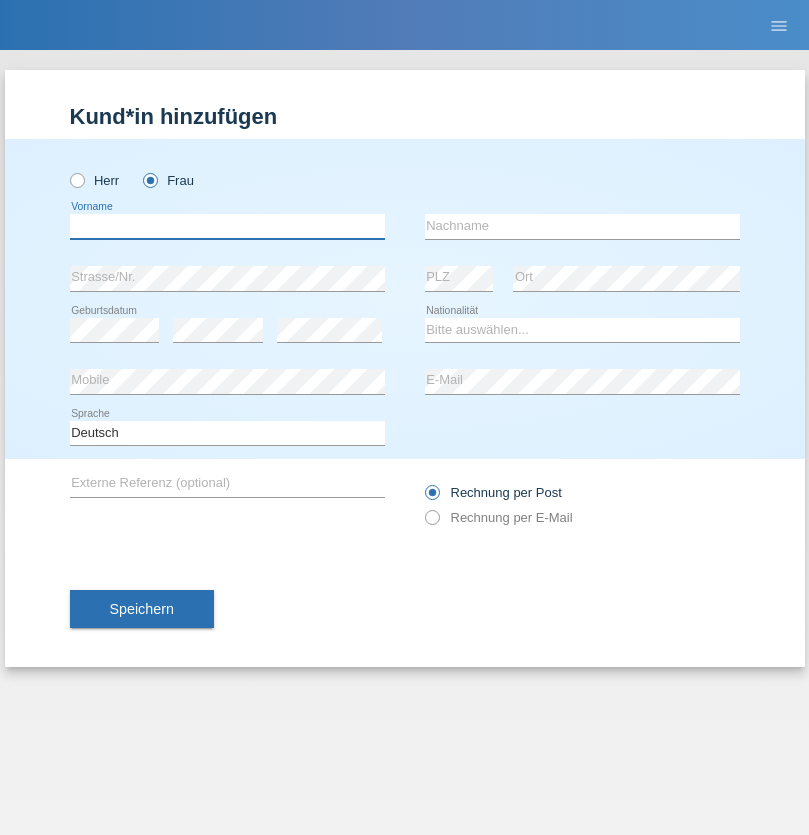 click at bounding box center [227, 226] 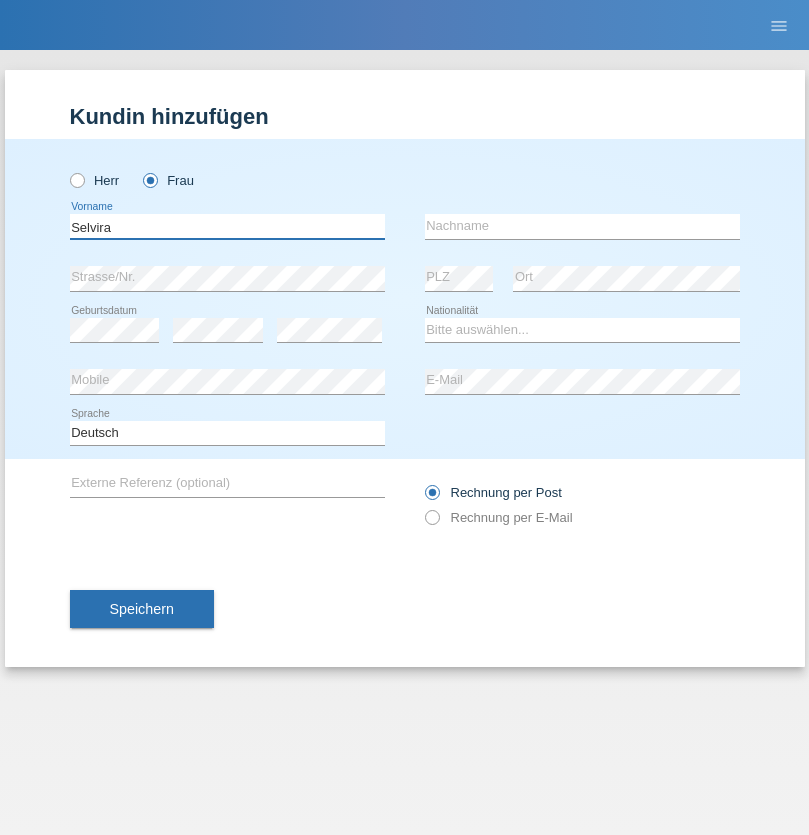 type on "Selvira" 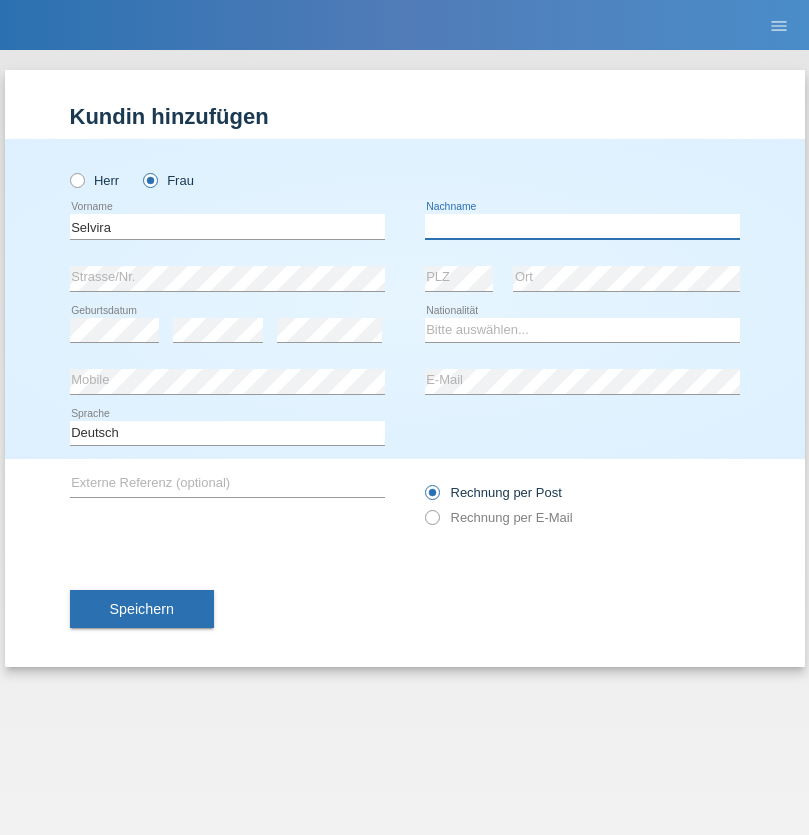 click at bounding box center (582, 226) 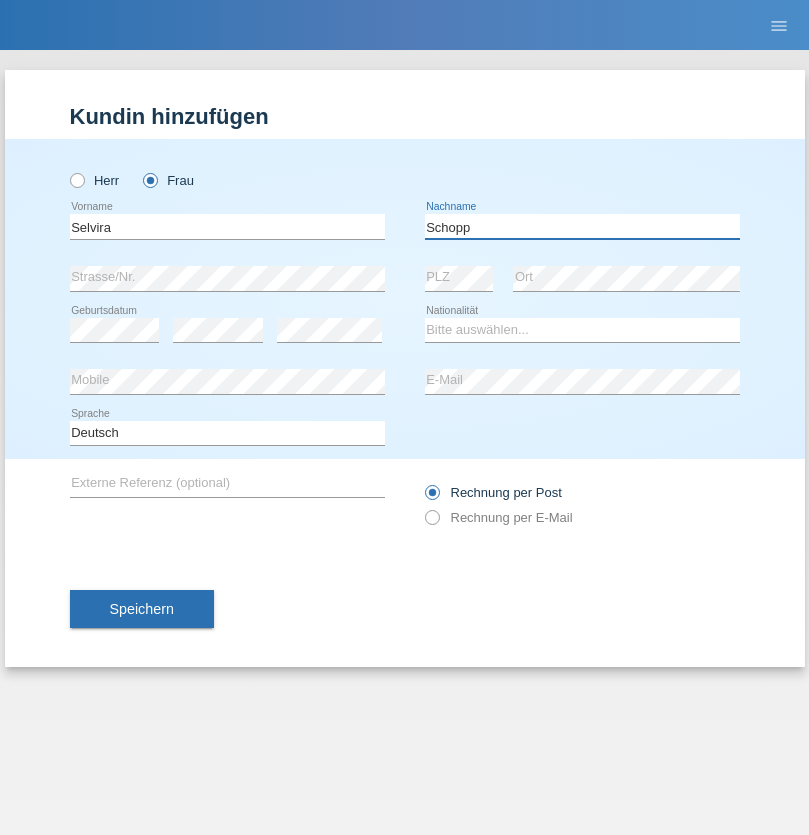 type on "Schopp" 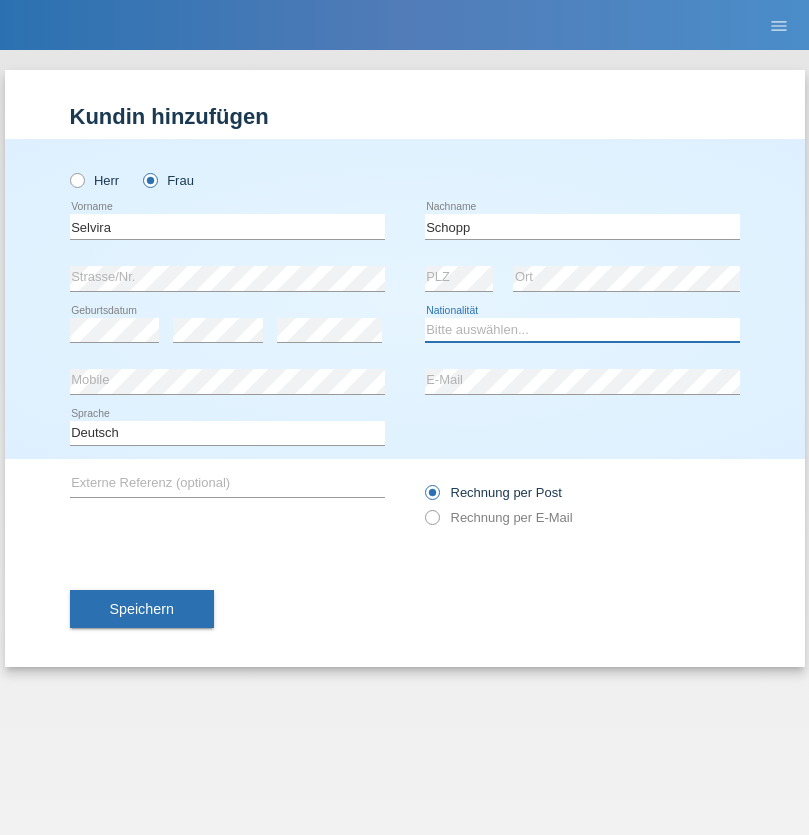 select on "CH" 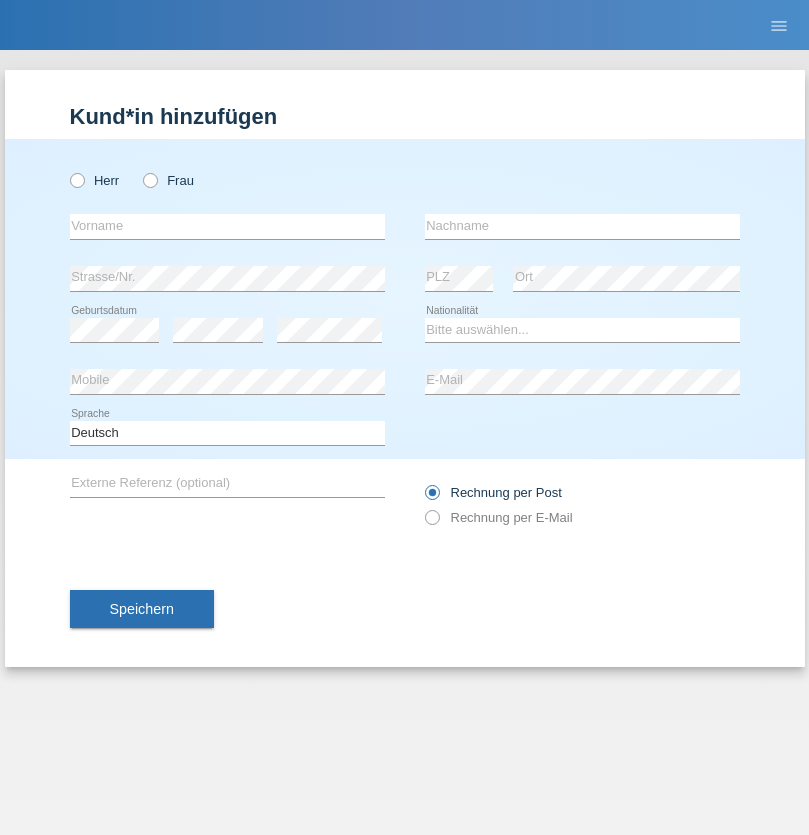 scroll, scrollTop: 0, scrollLeft: 0, axis: both 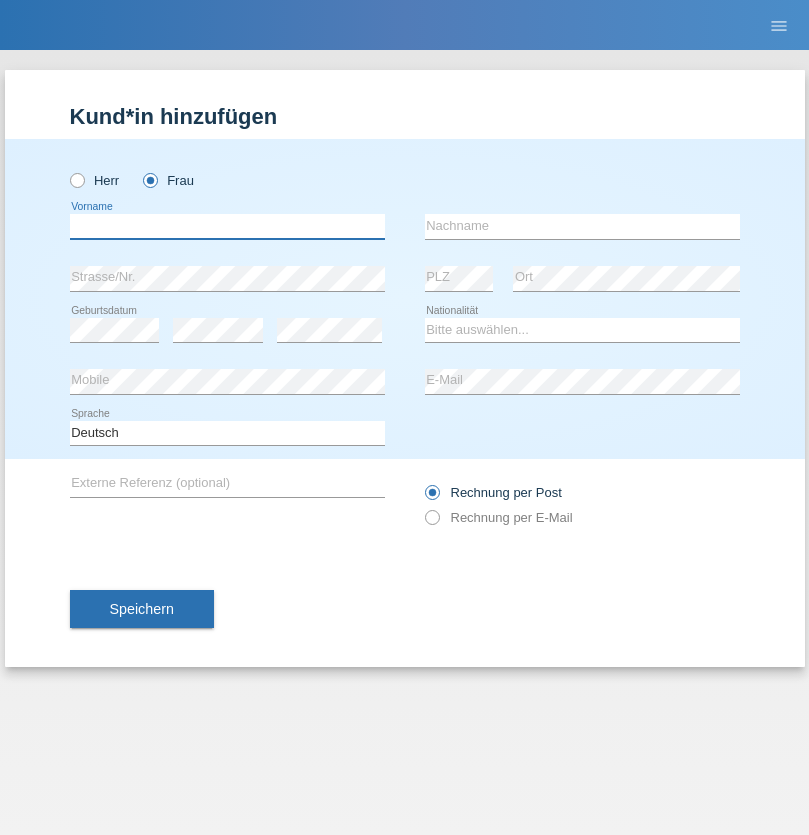 click at bounding box center [227, 226] 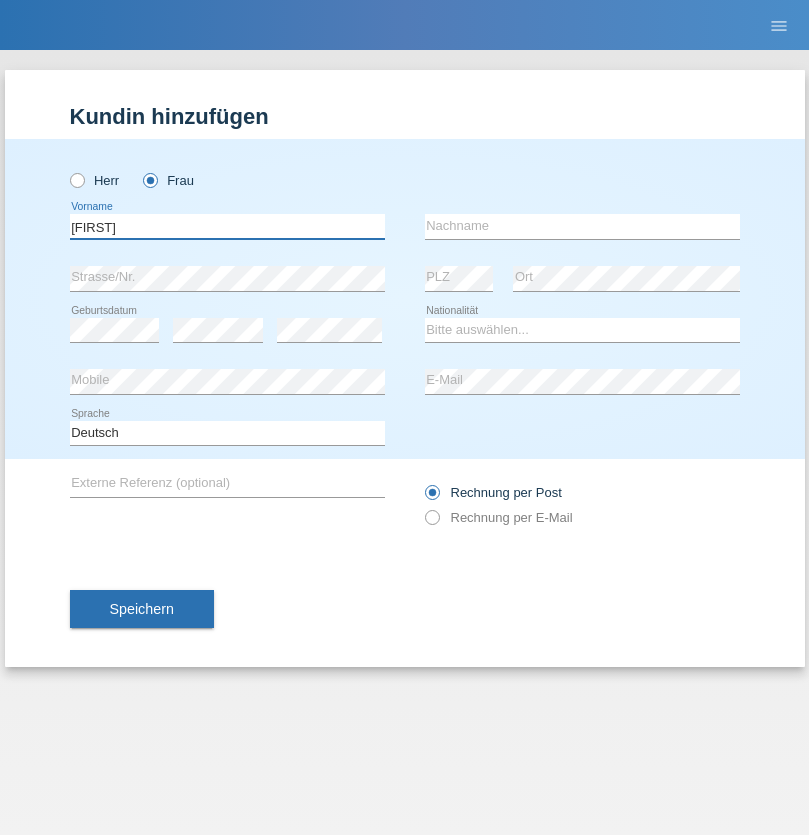 type on "[FIRST]" 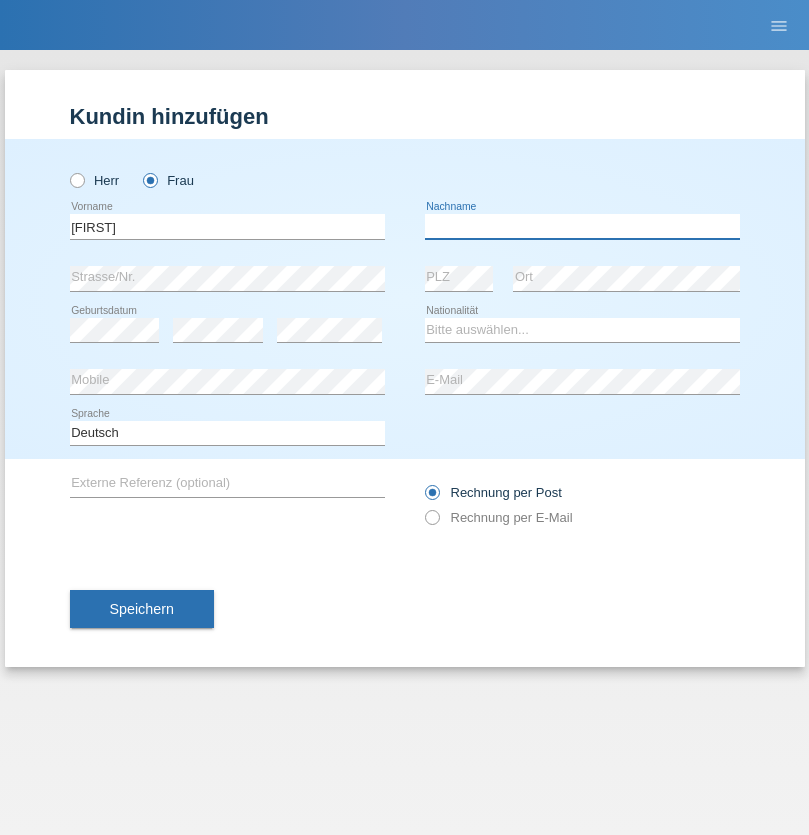 click at bounding box center (582, 226) 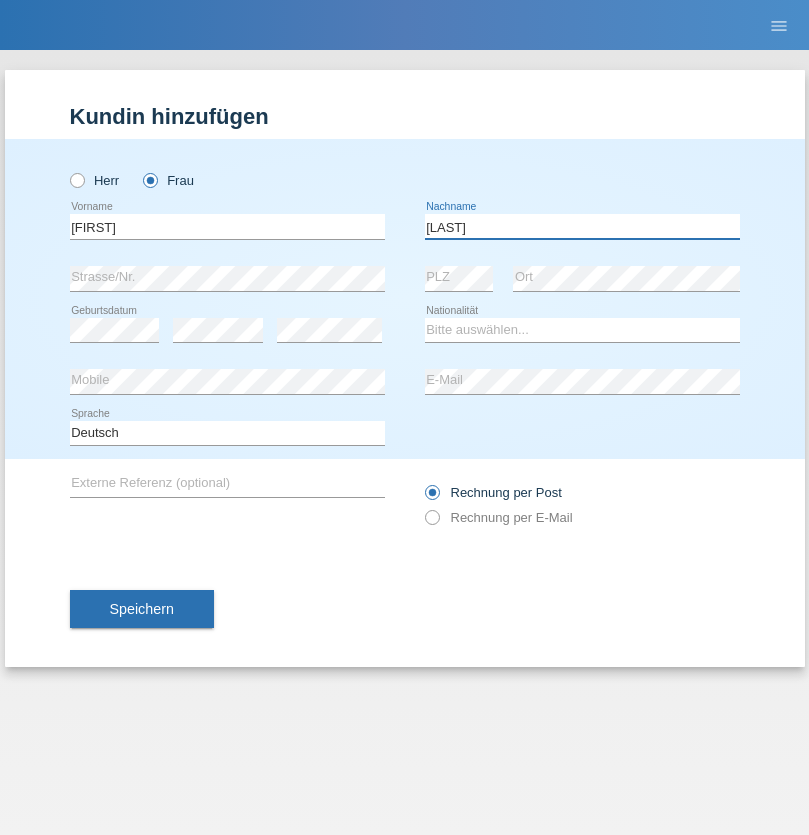 type on "[LAST]" 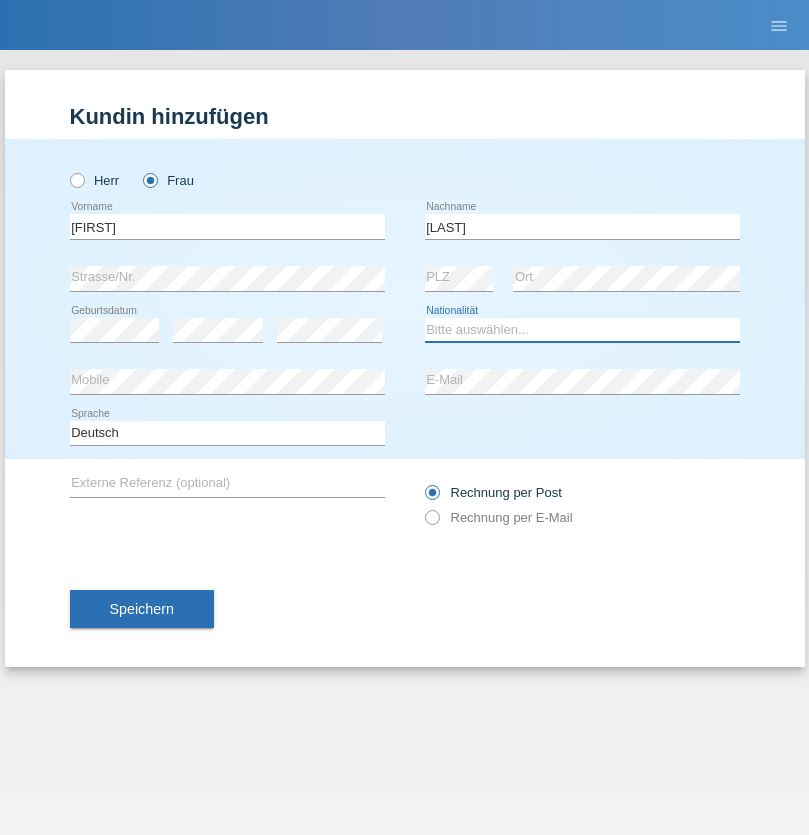 select on "SK" 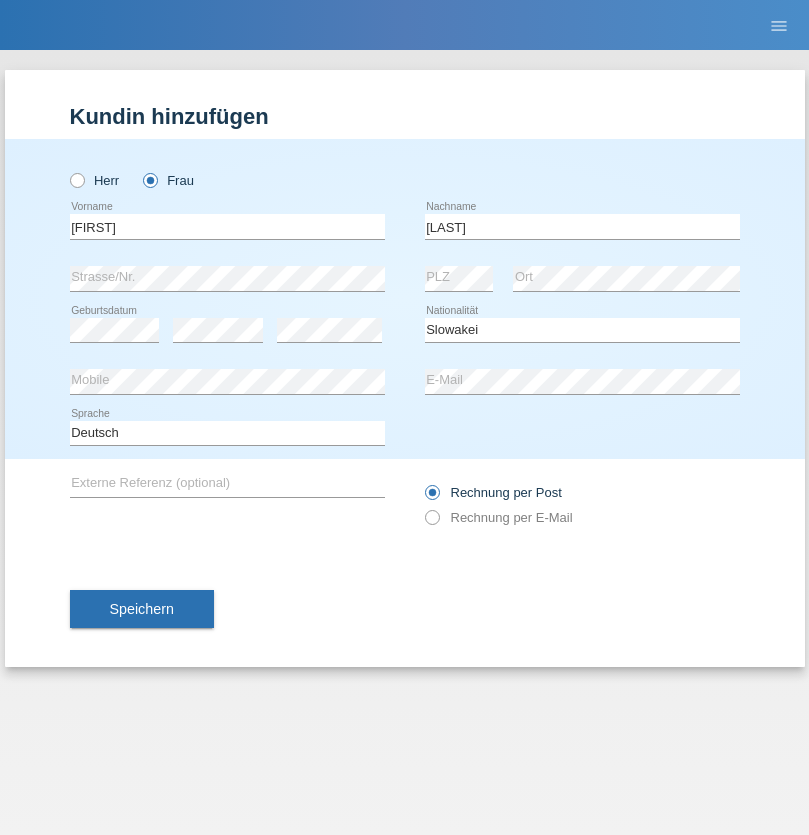select on "C" 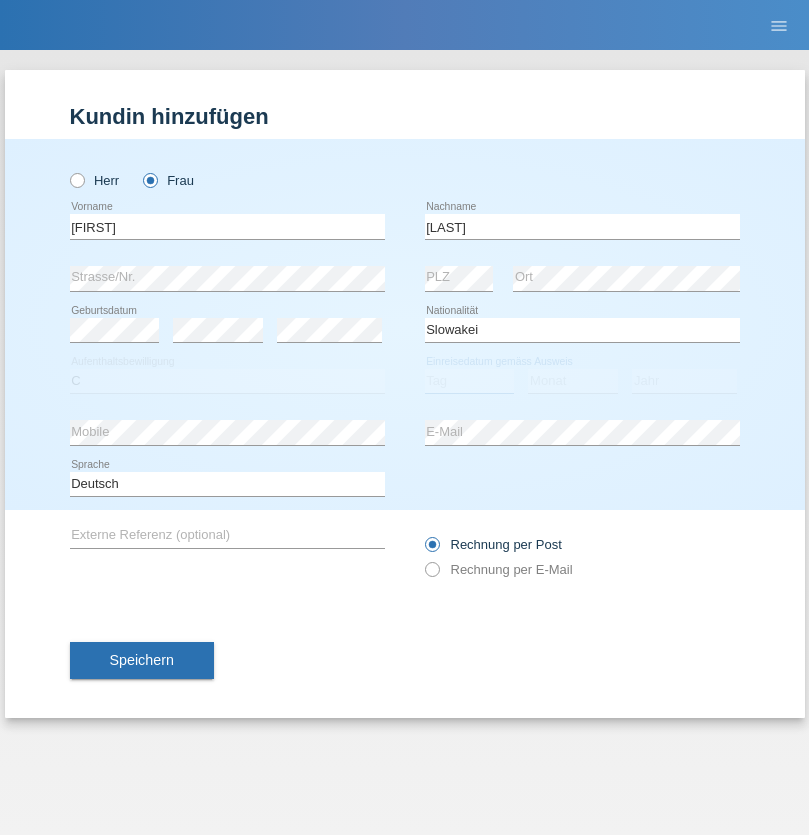 select on "05" 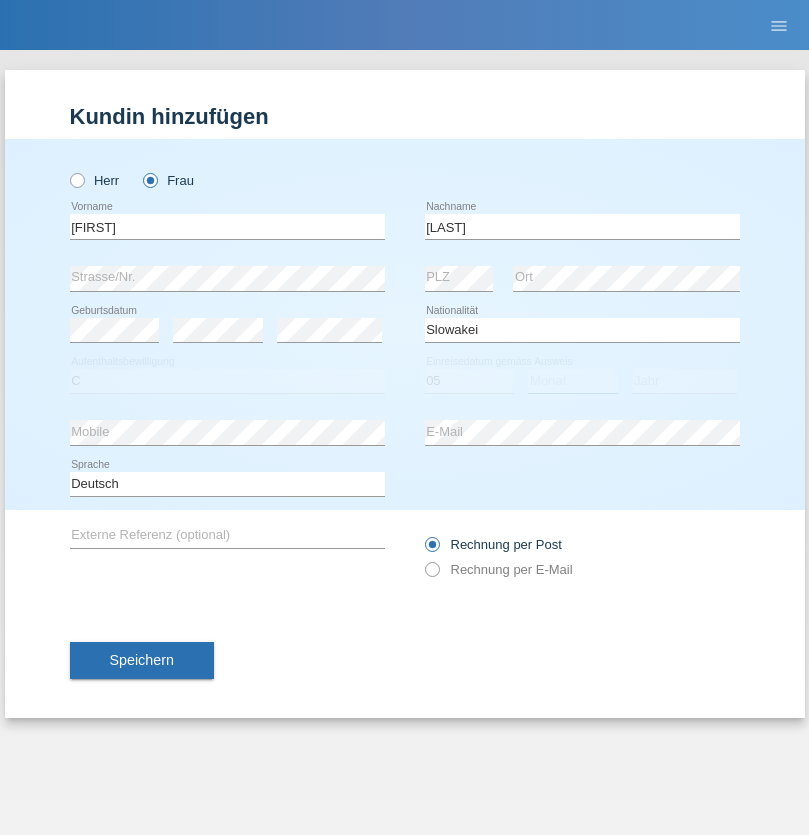 select on "04" 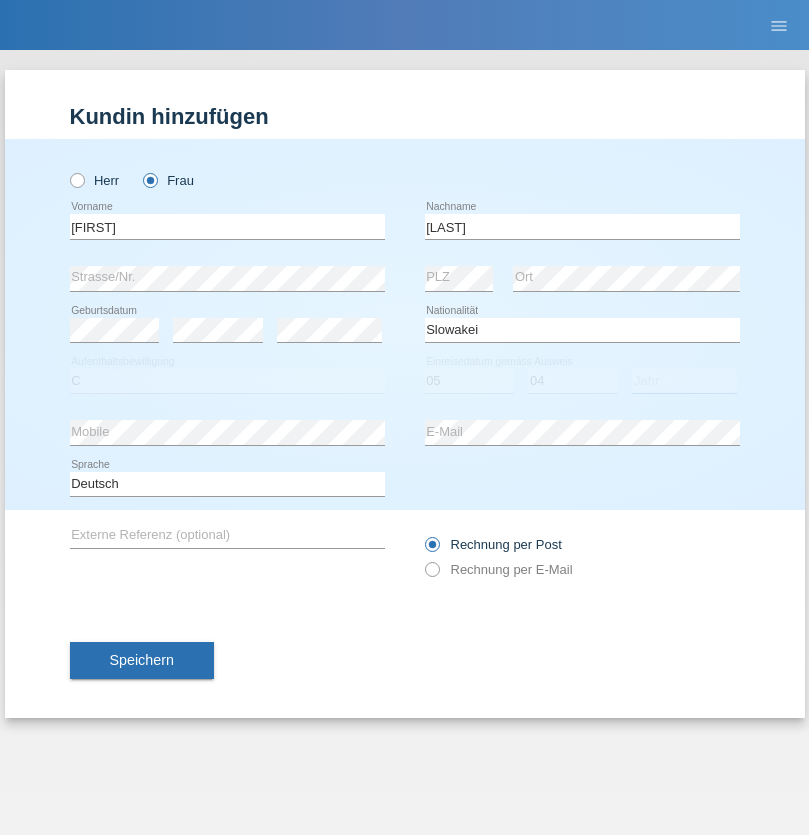 select on "2014" 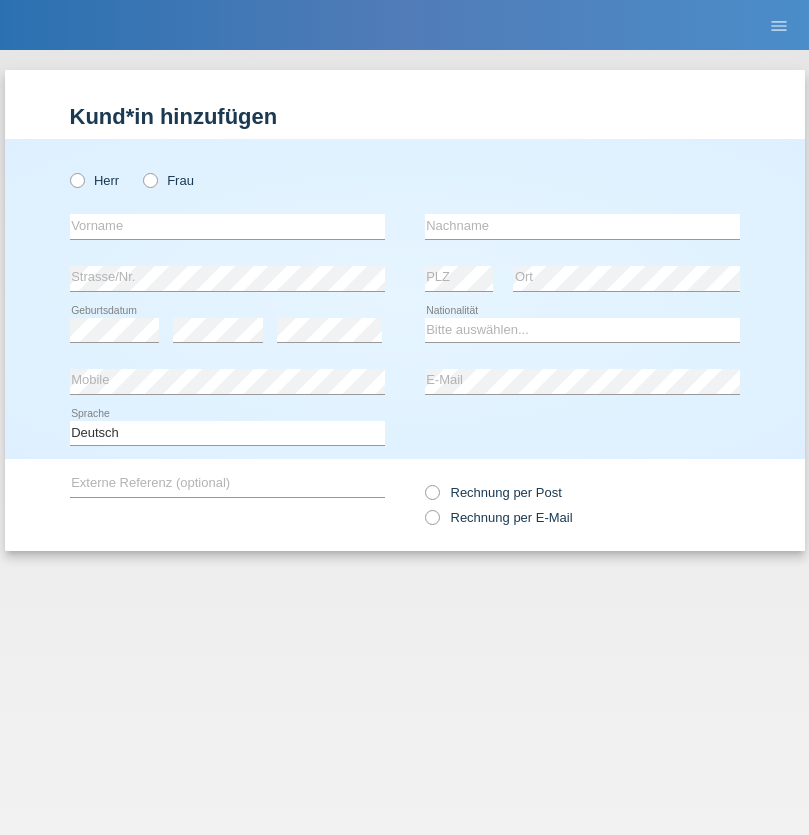 scroll, scrollTop: 0, scrollLeft: 0, axis: both 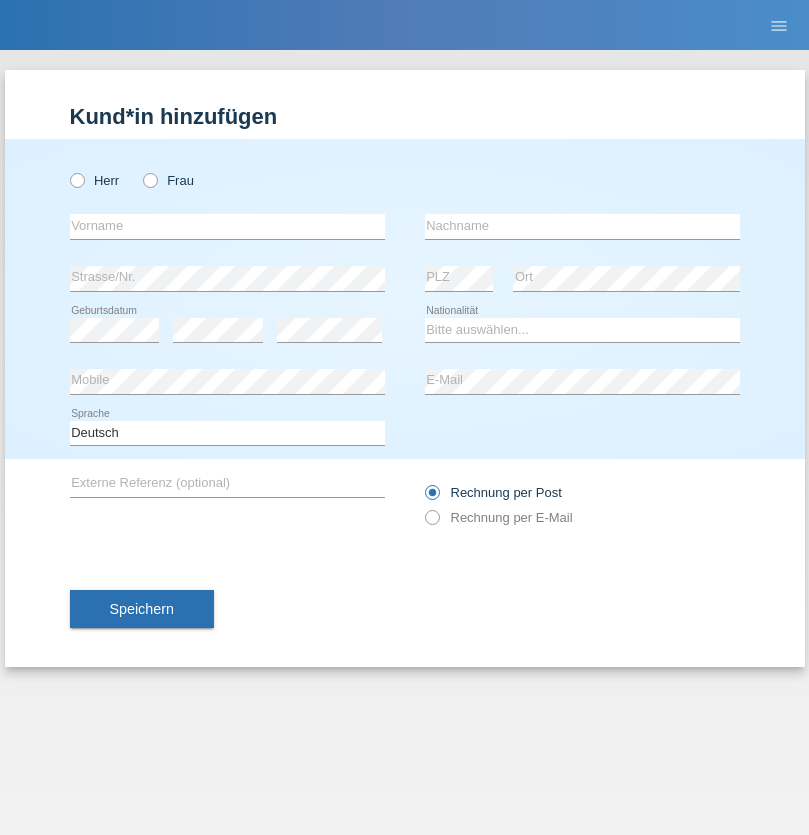 radio on "true" 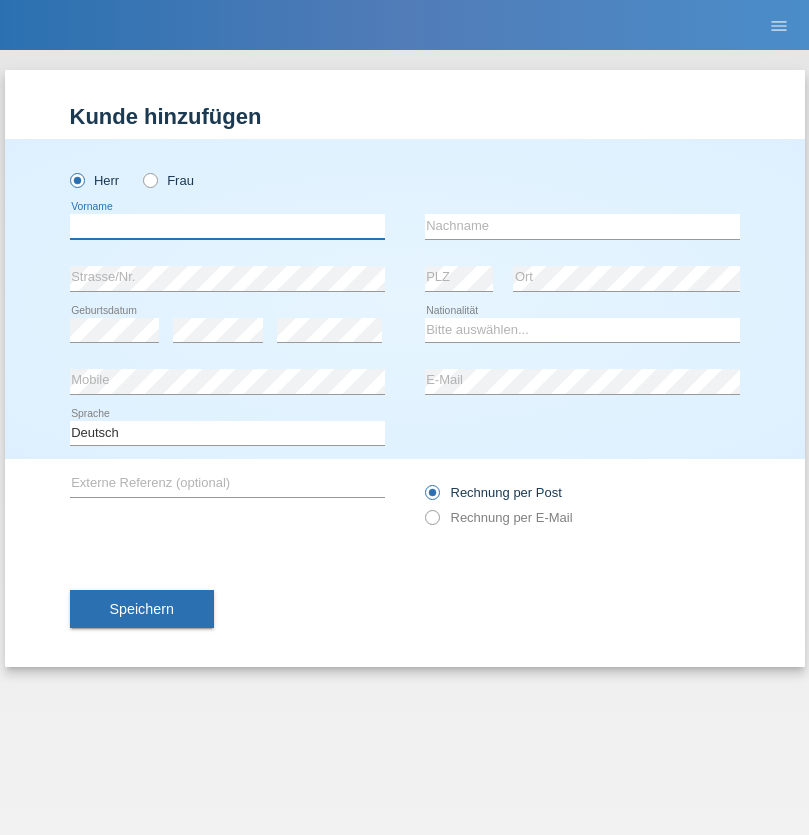 click at bounding box center (227, 226) 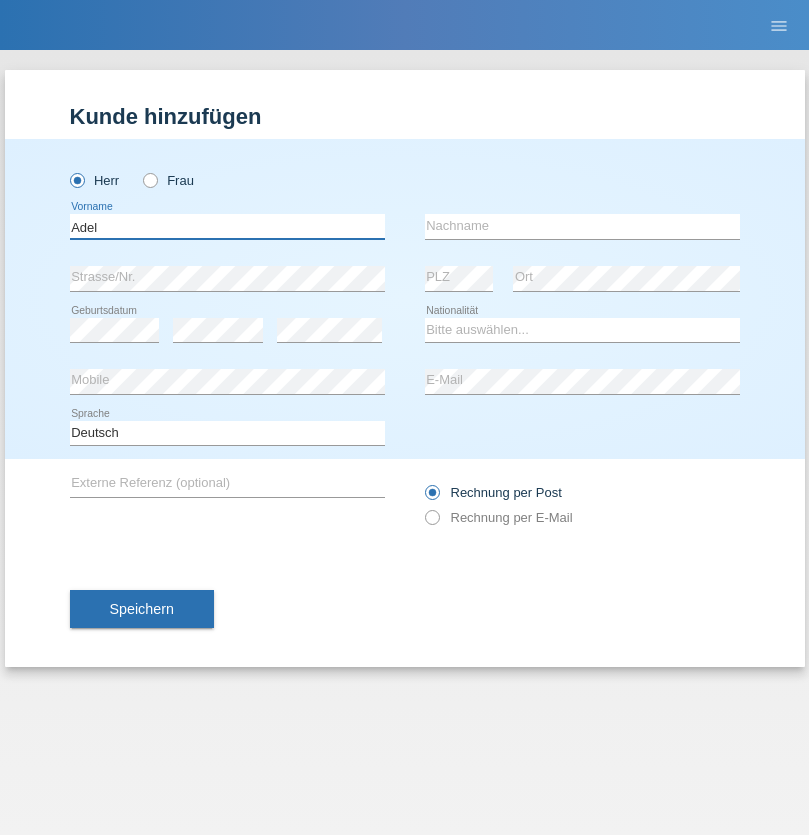 type on "Adel" 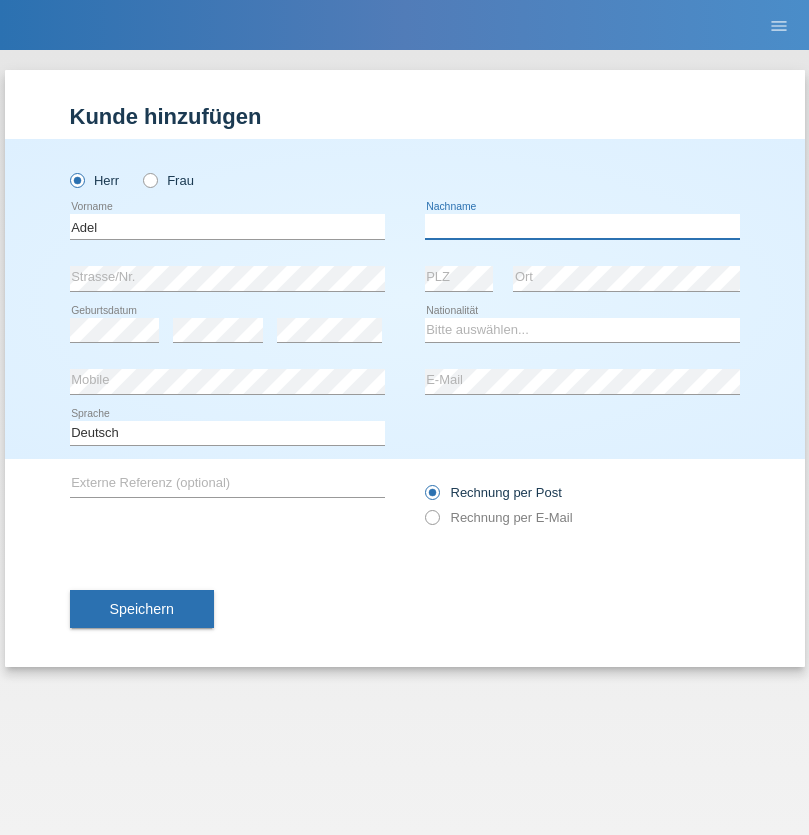 click at bounding box center (582, 226) 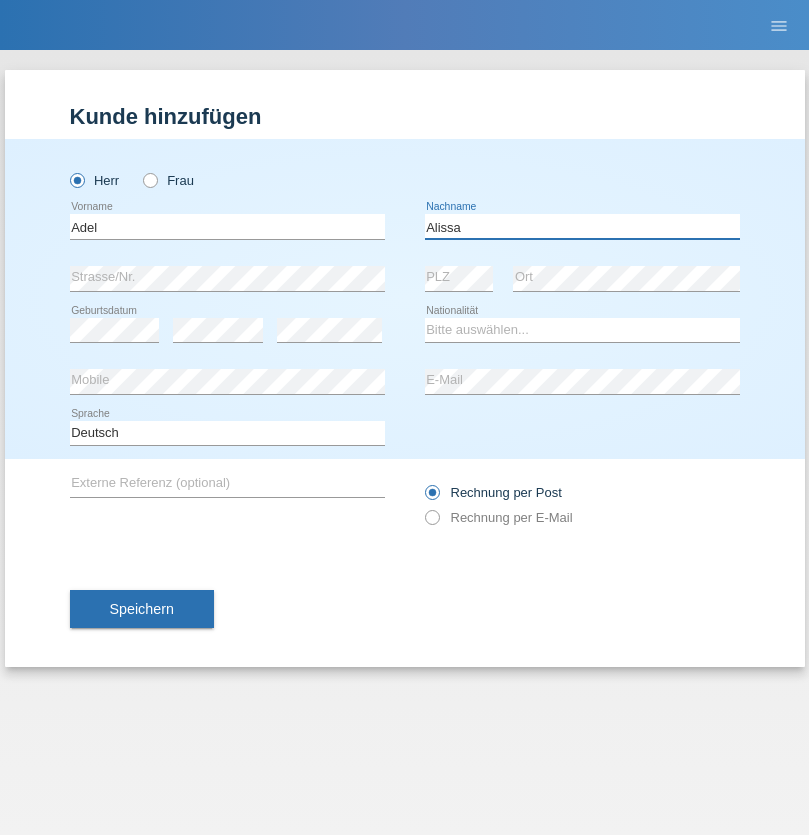 type on "Alissa" 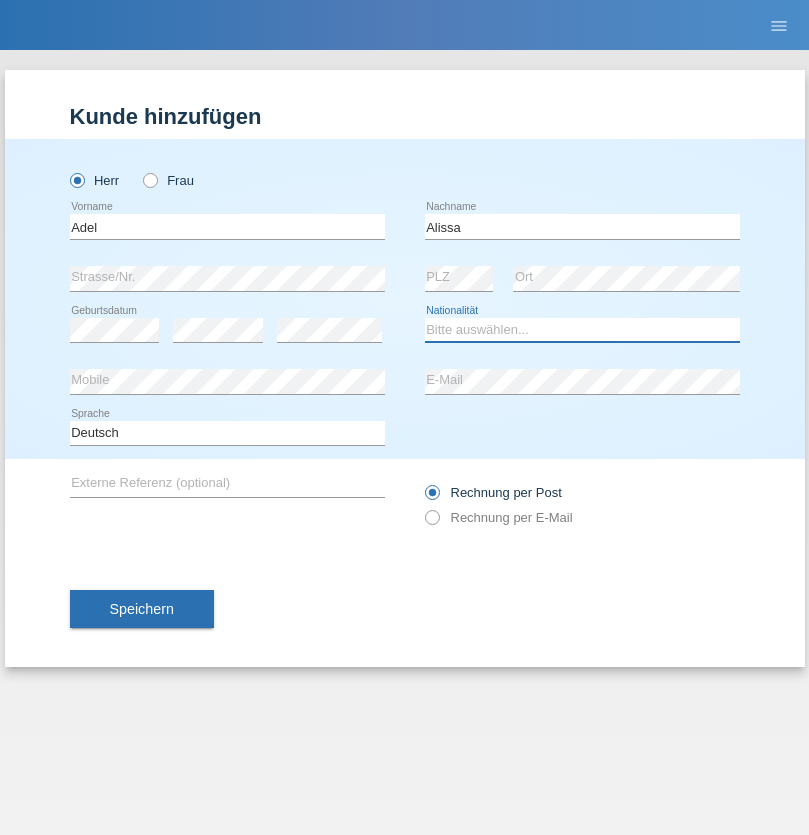 select on "SY" 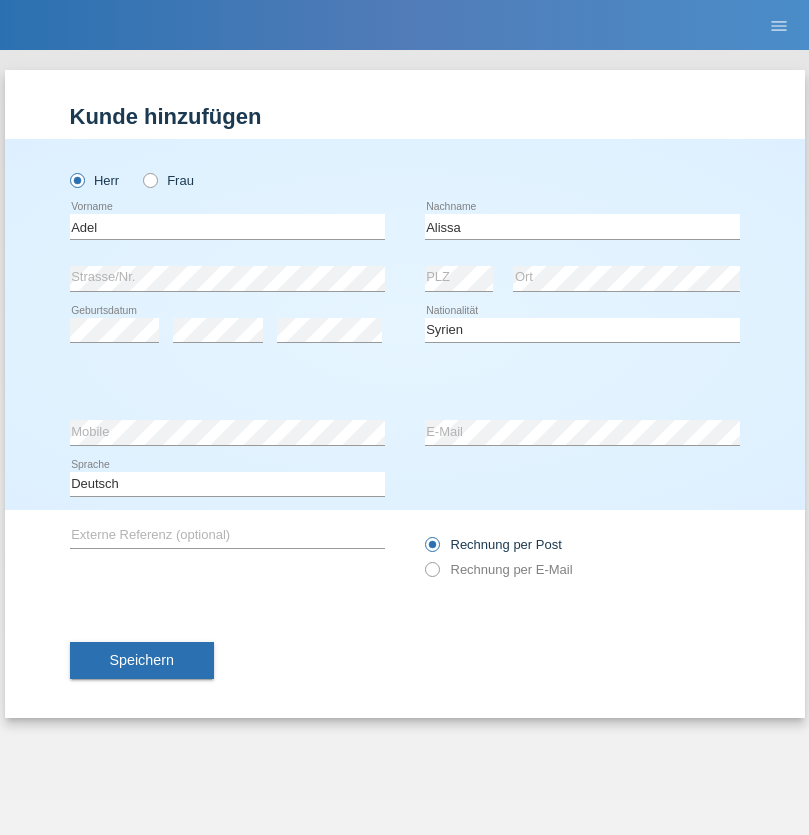 select on "C" 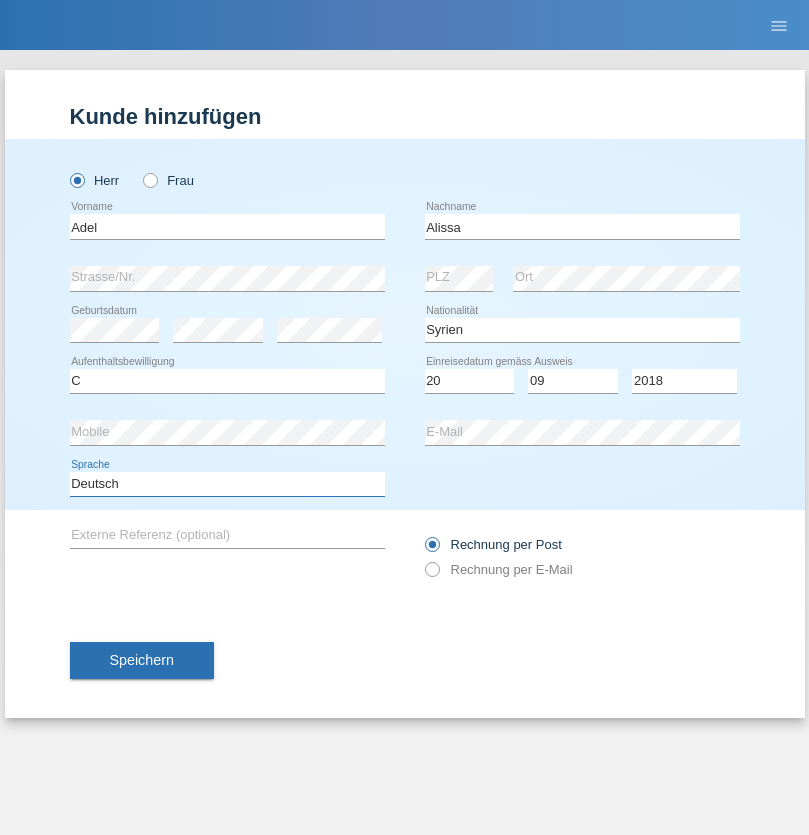 select on "en" 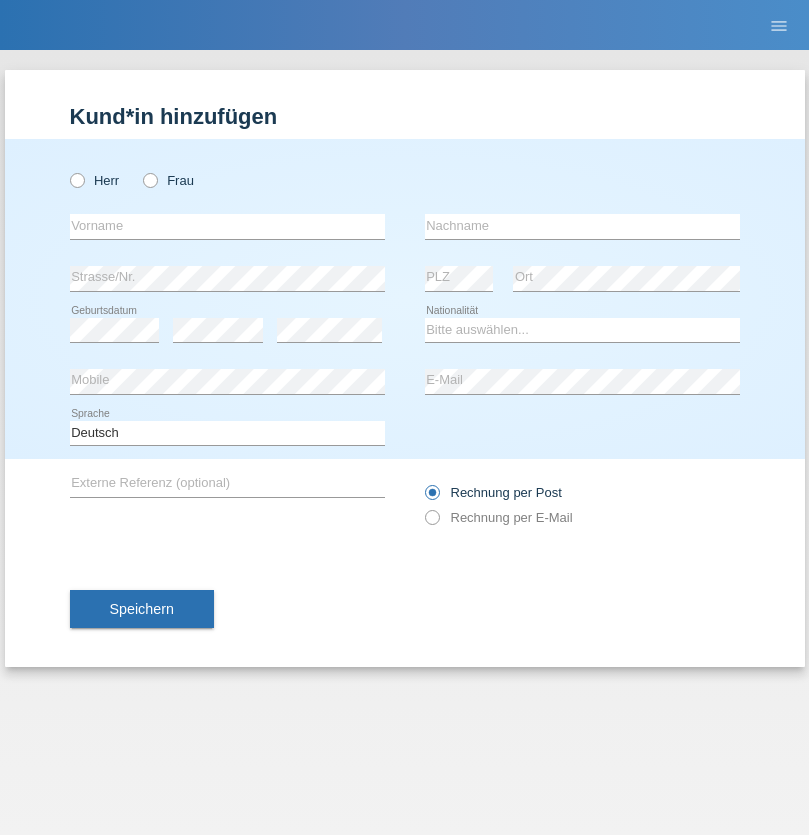 scroll, scrollTop: 0, scrollLeft: 0, axis: both 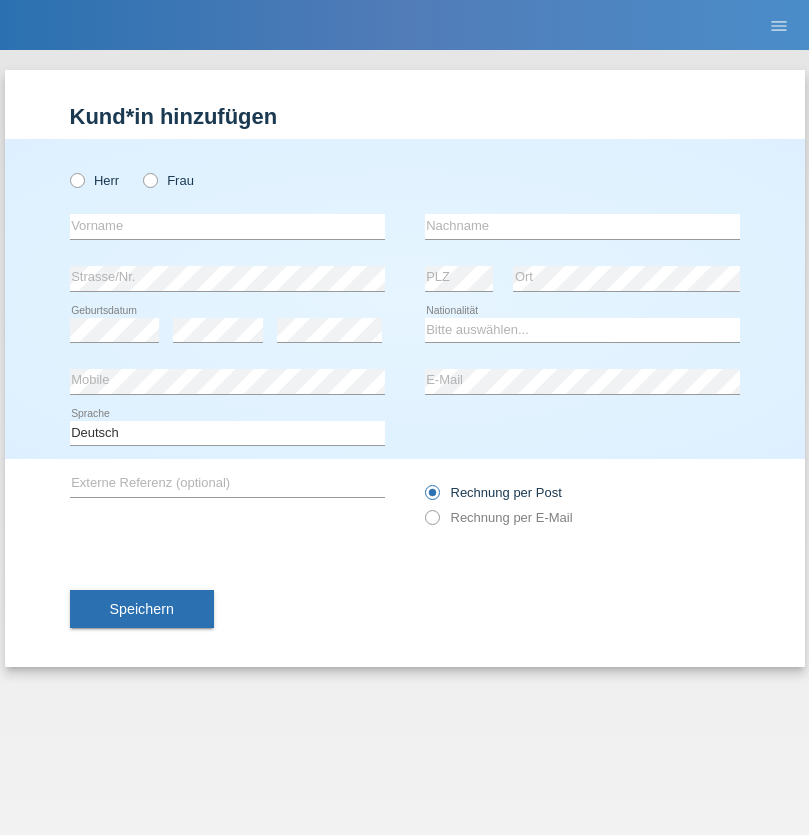 radio on "true" 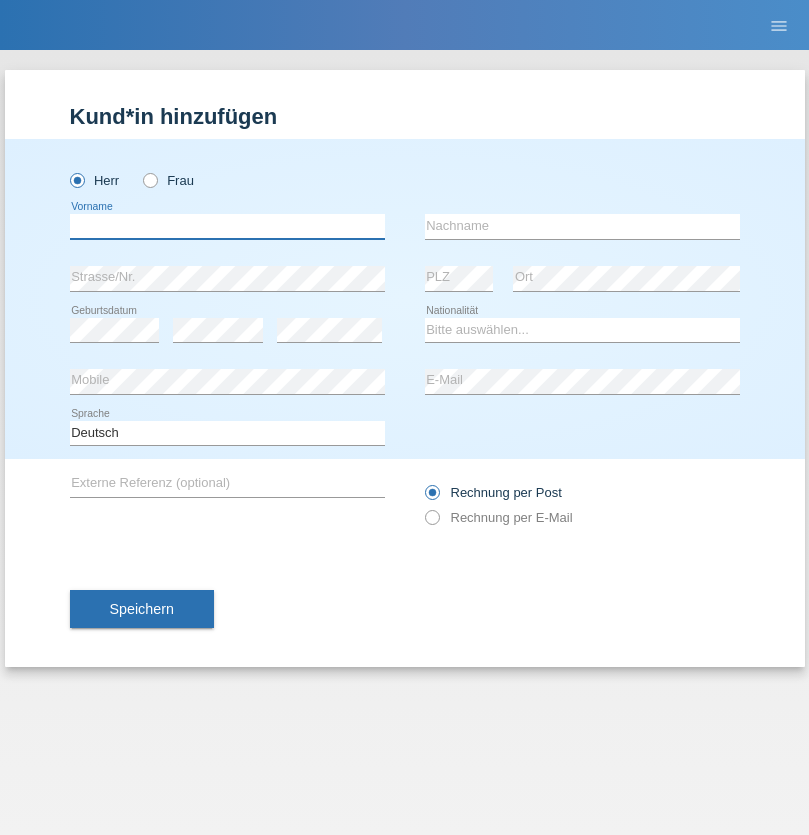 click at bounding box center [227, 226] 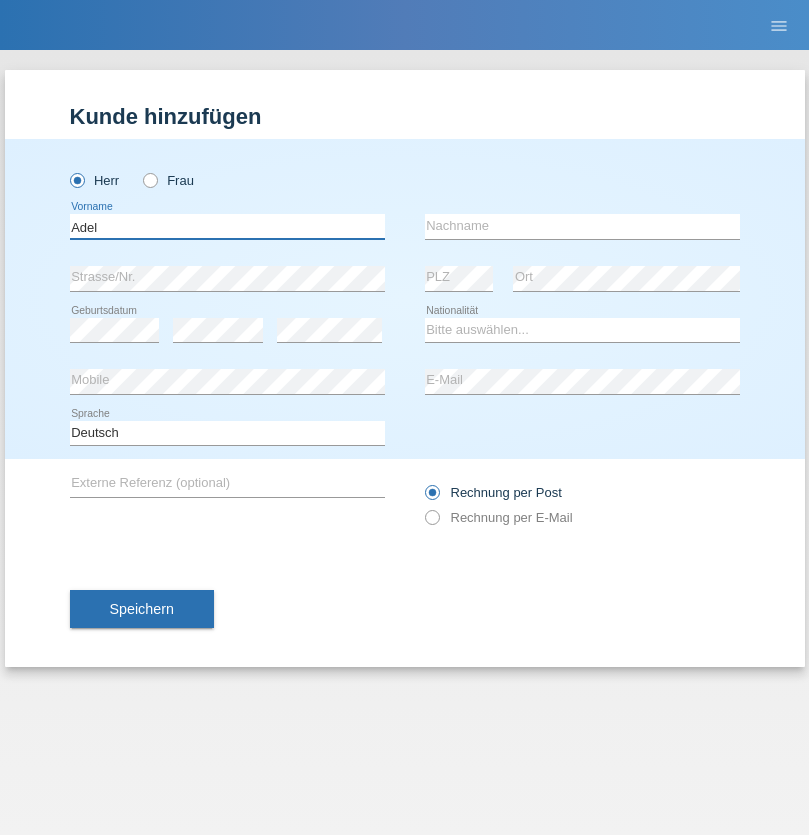 type on "Adel" 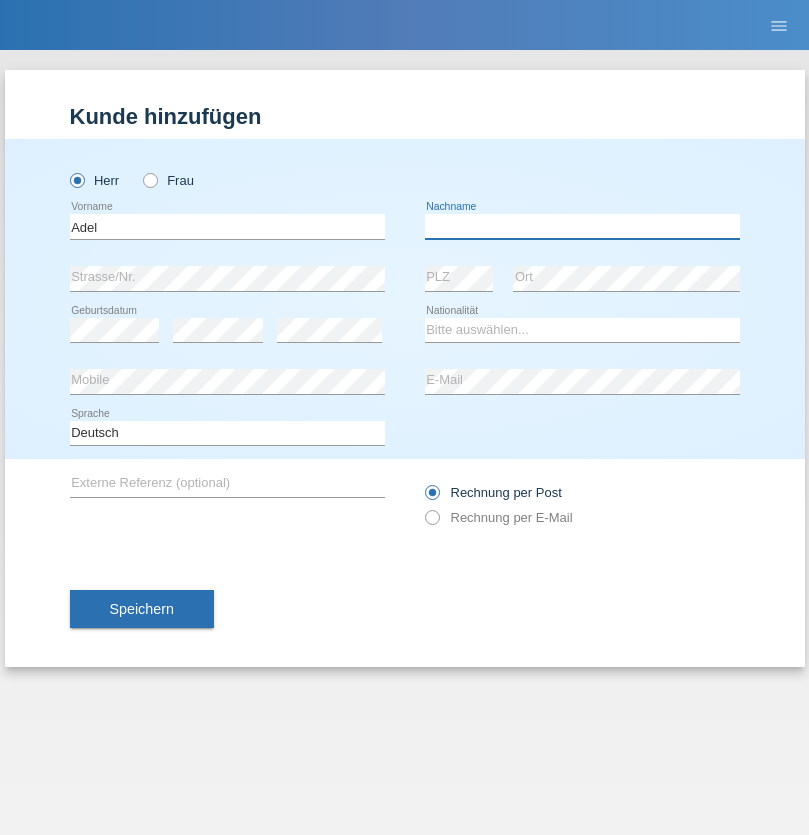 click at bounding box center [582, 226] 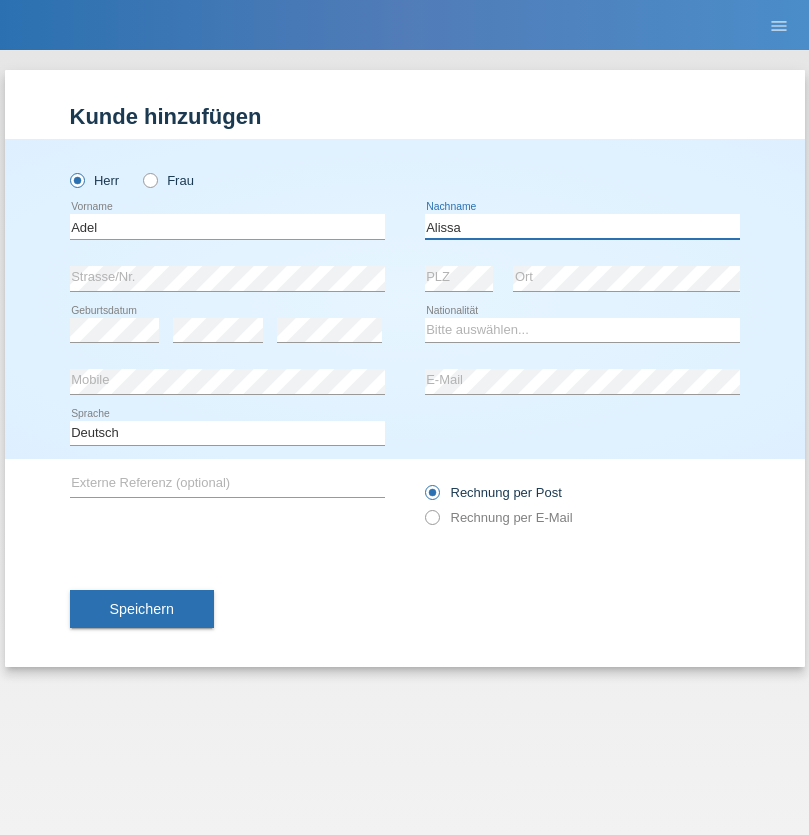 type on "Alissa" 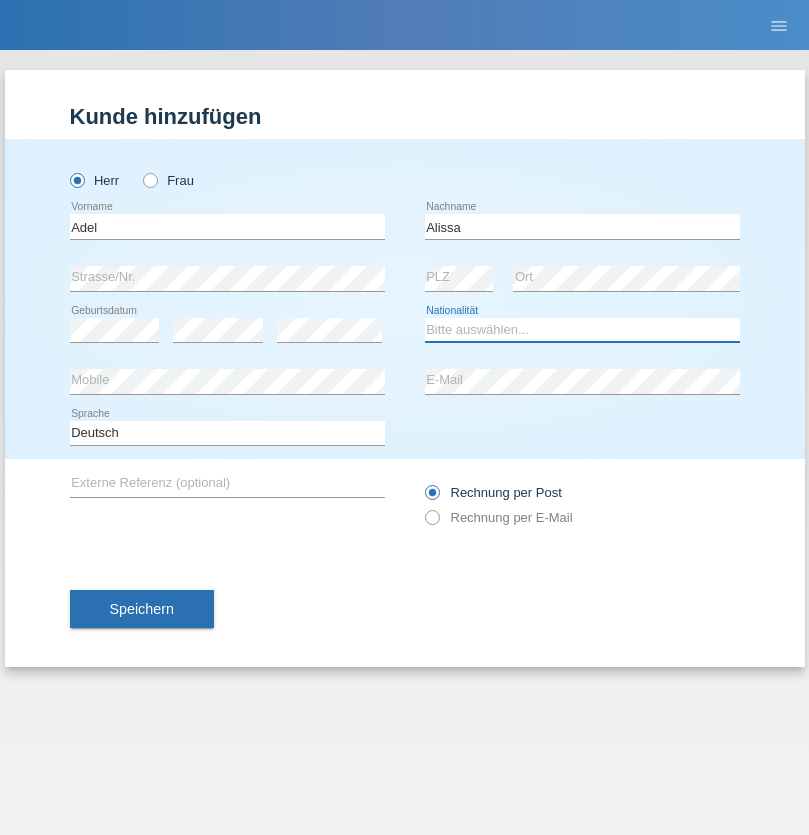 select on "SY" 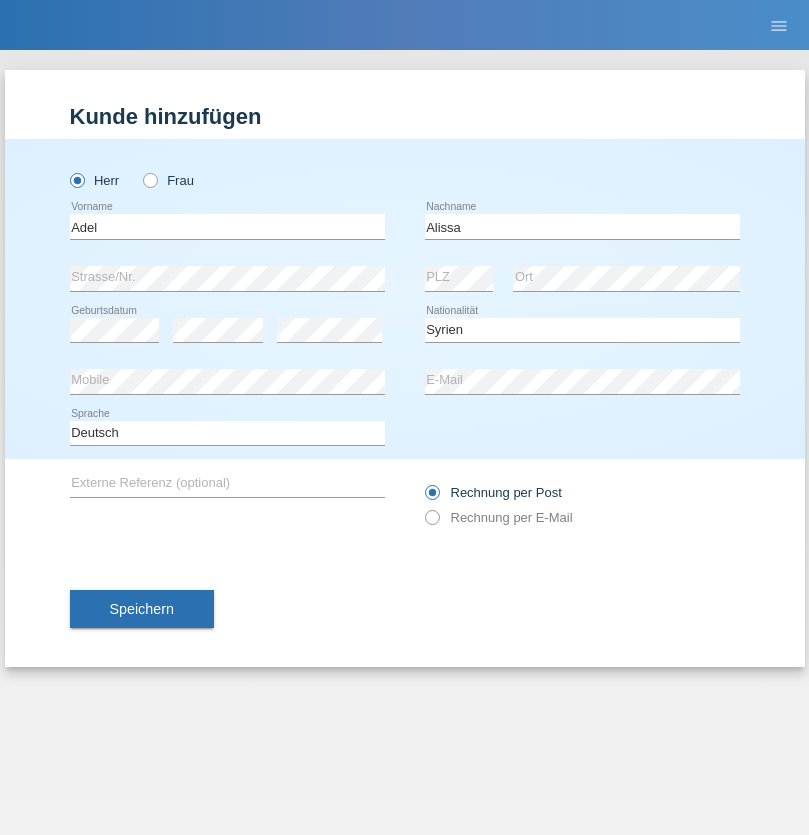 select on "C" 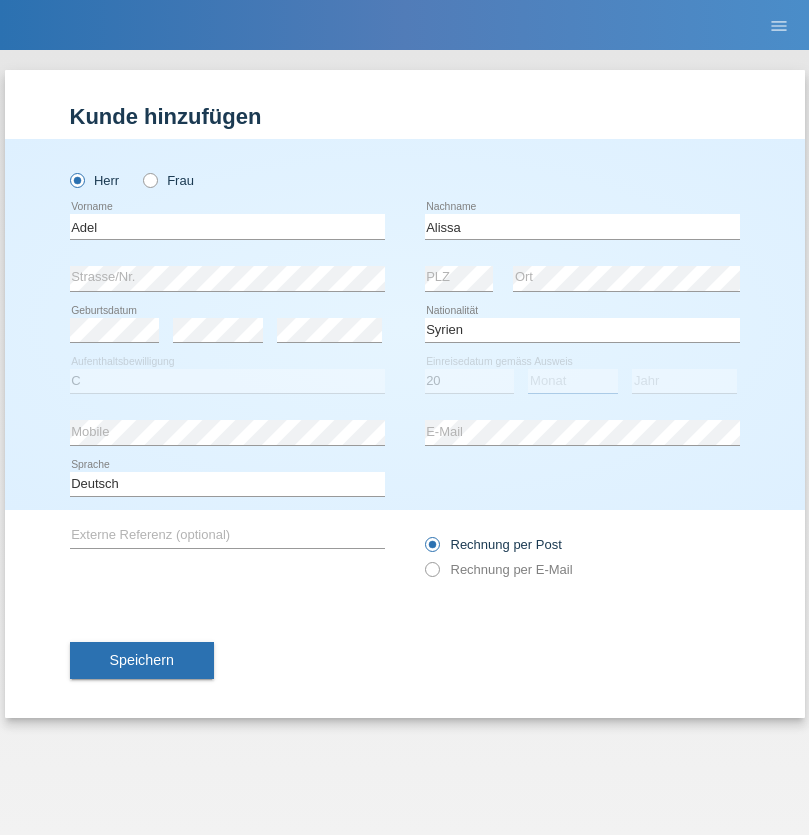 select on "09" 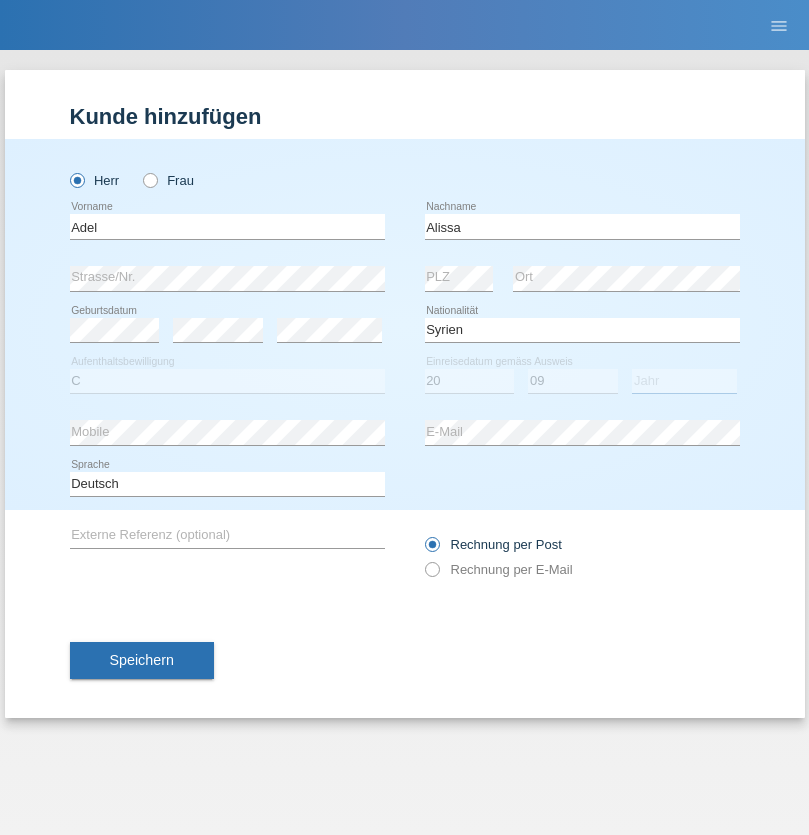 select on "2018" 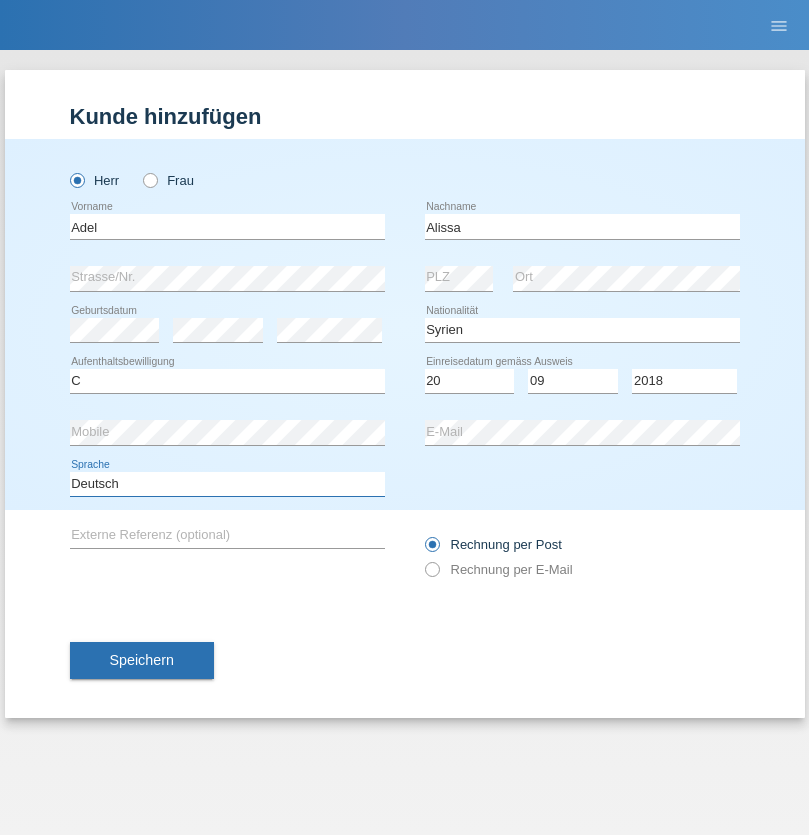 select on "en" 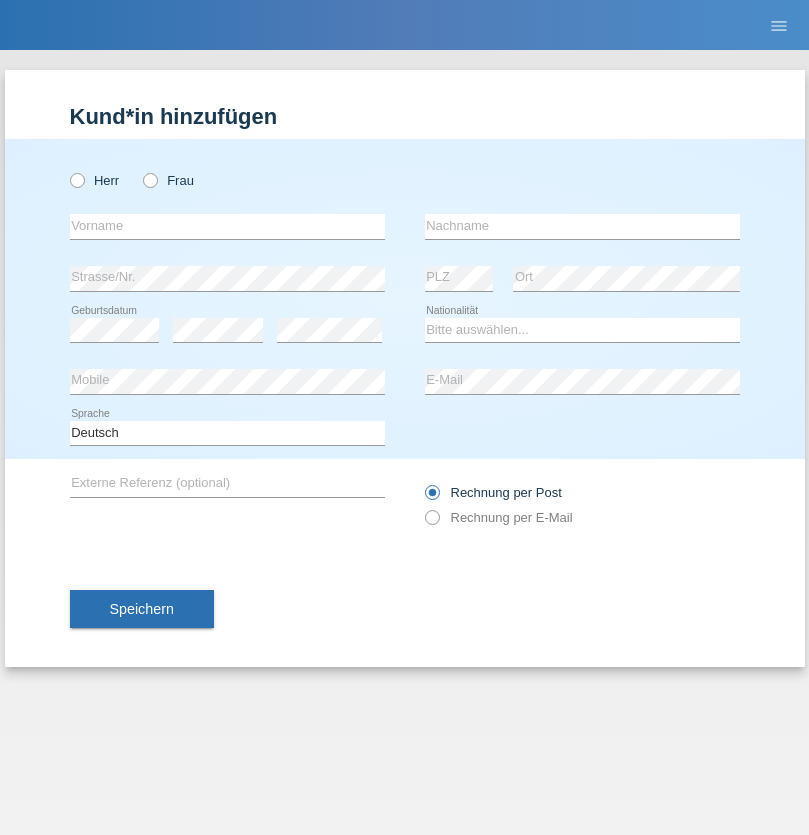scroll, scrollTop: 0, scrollLeft: 0, axis: both 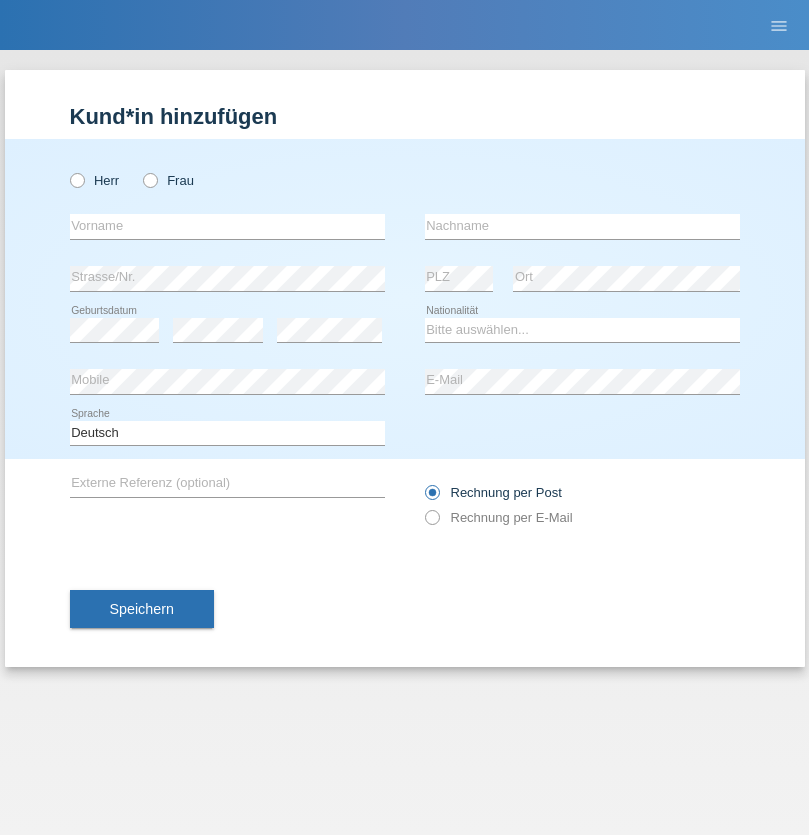 radio on "true" 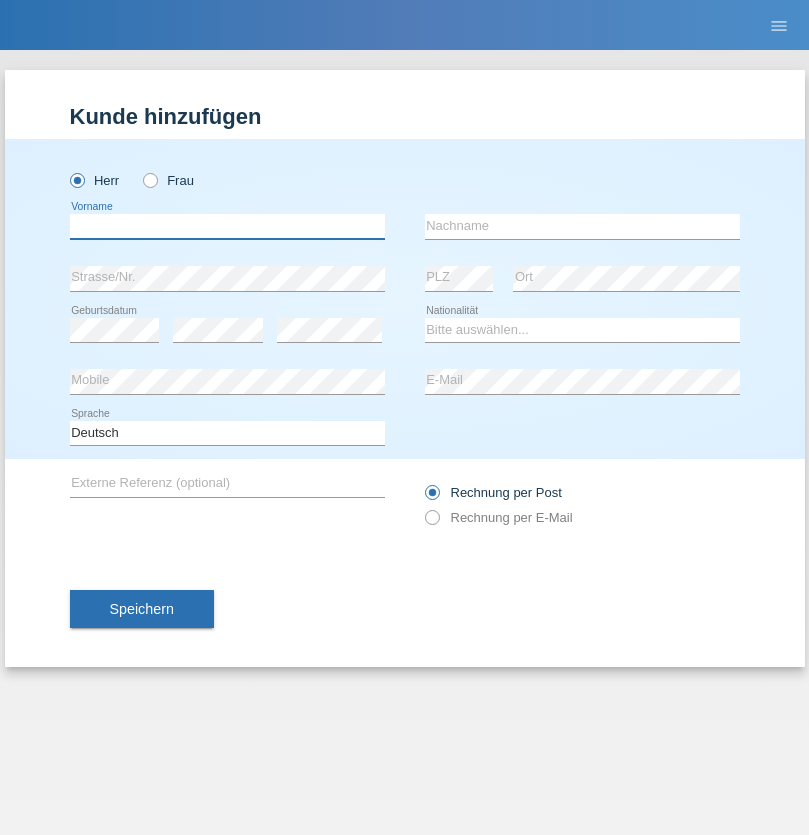 click at bounding box center (227, 226) 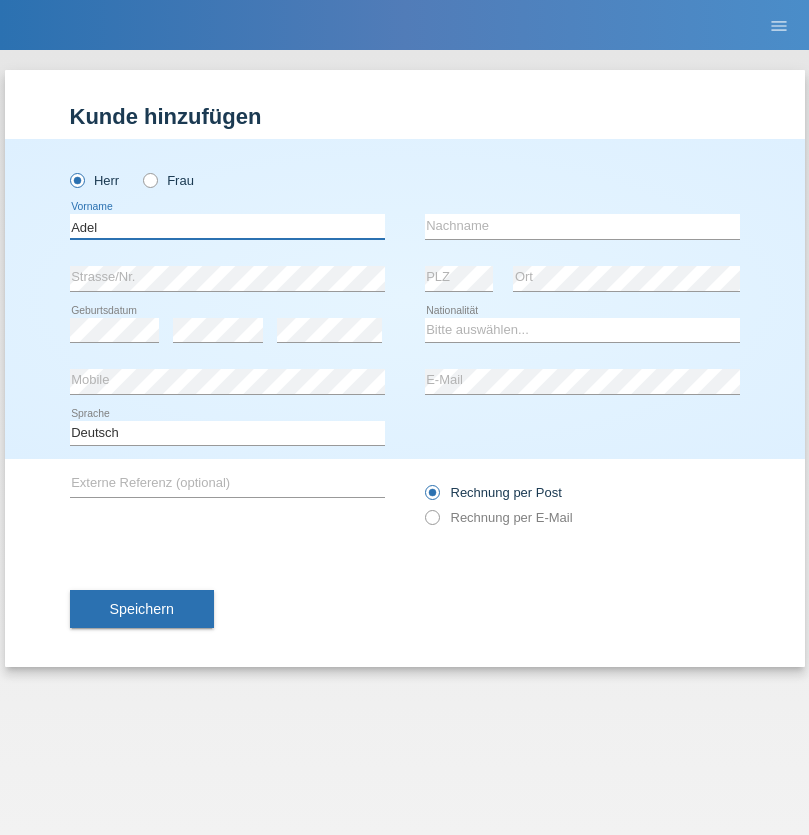 type on "Adel" 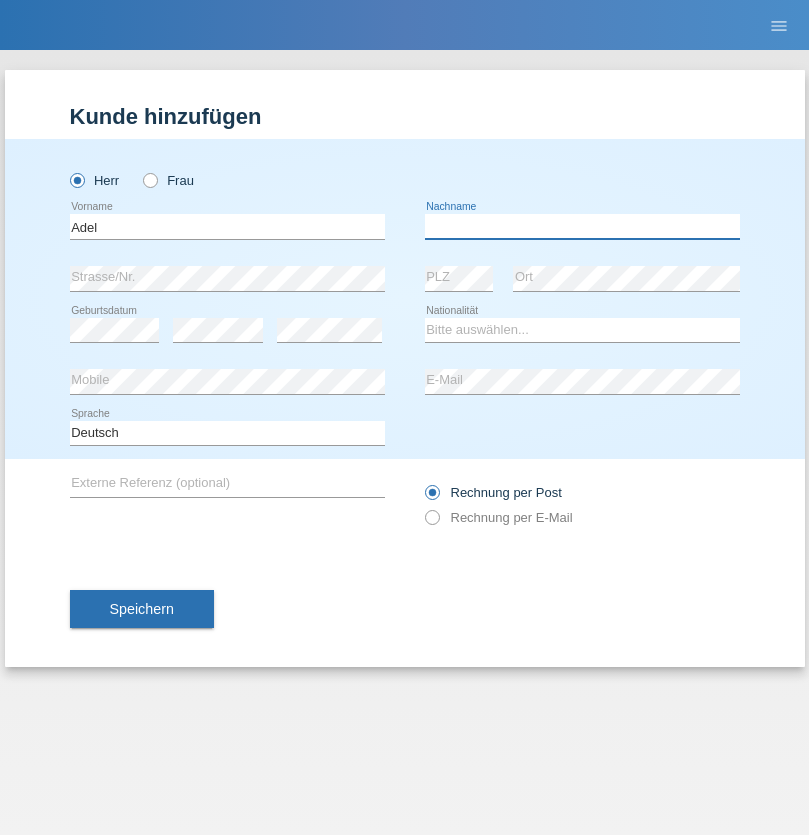 click at bounding box center (582, 226) 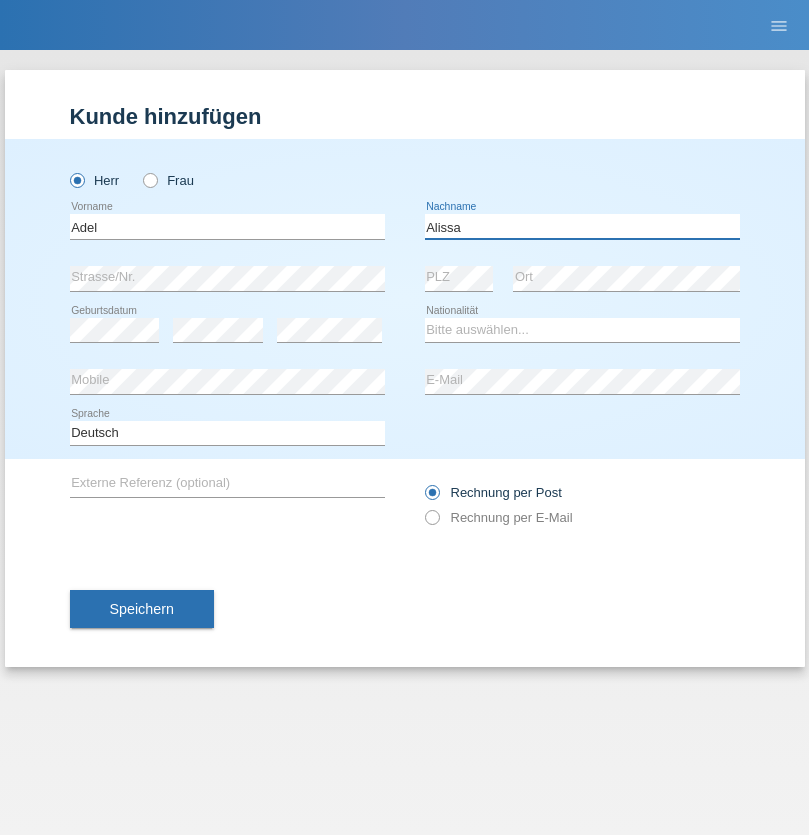 type on "Alissa" 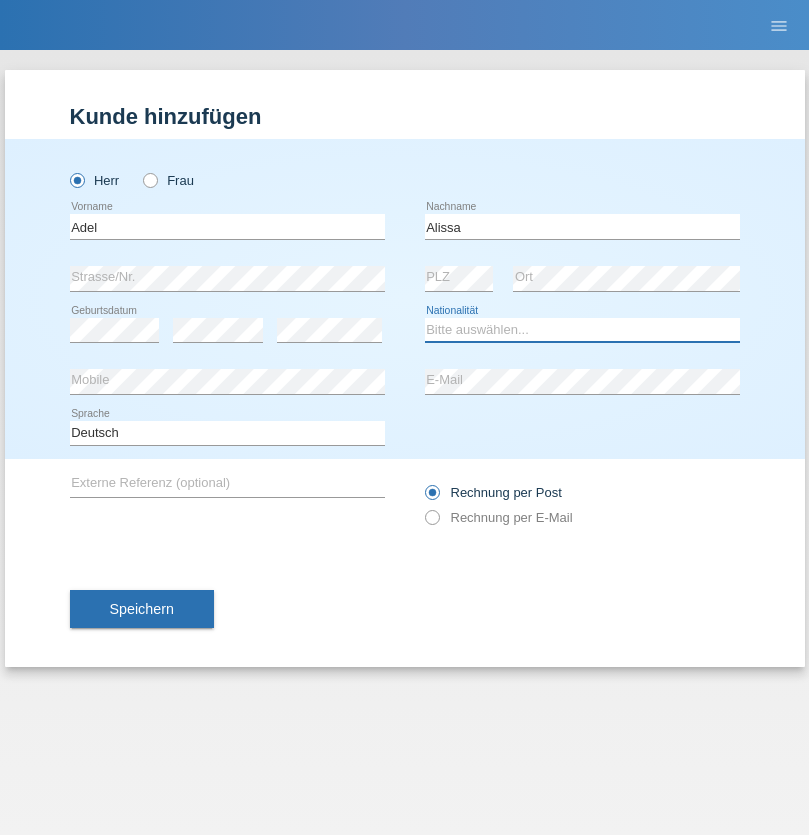 select on "SY" 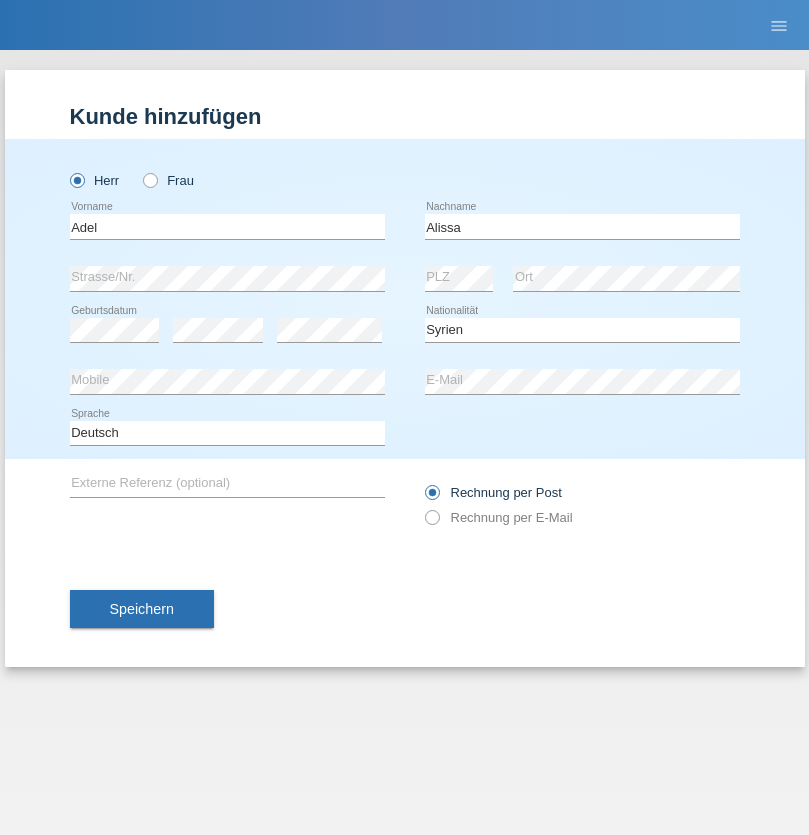 select on "C" 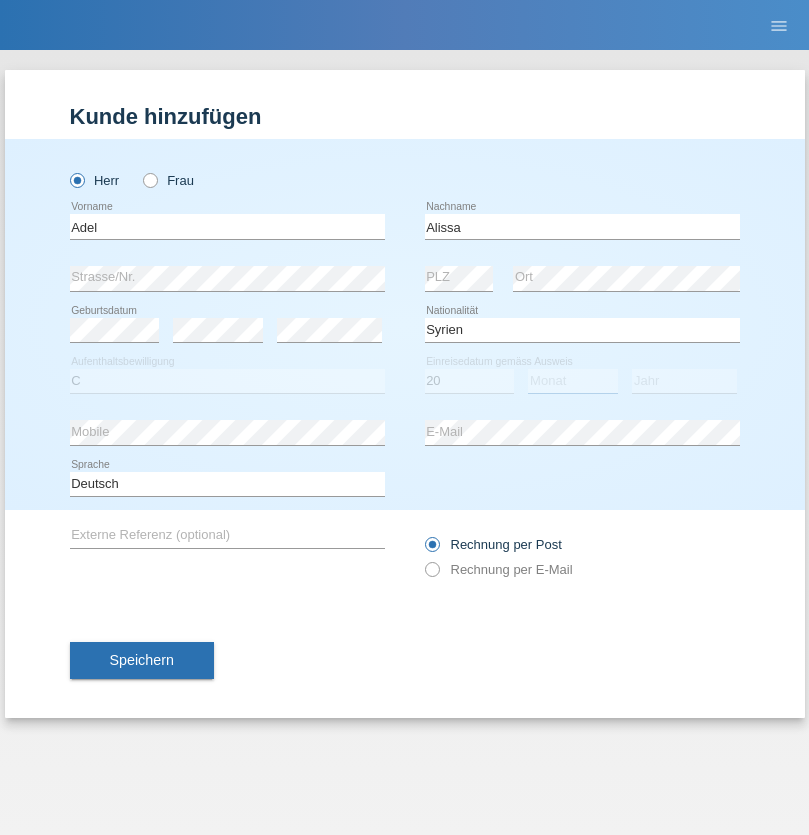 select on "09" 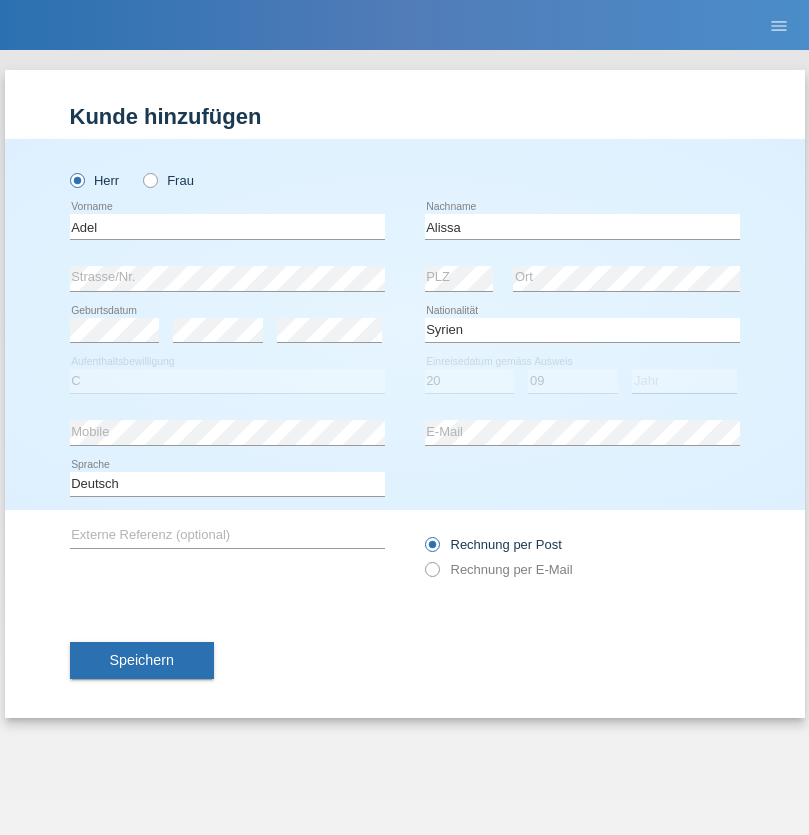 select on "2018" 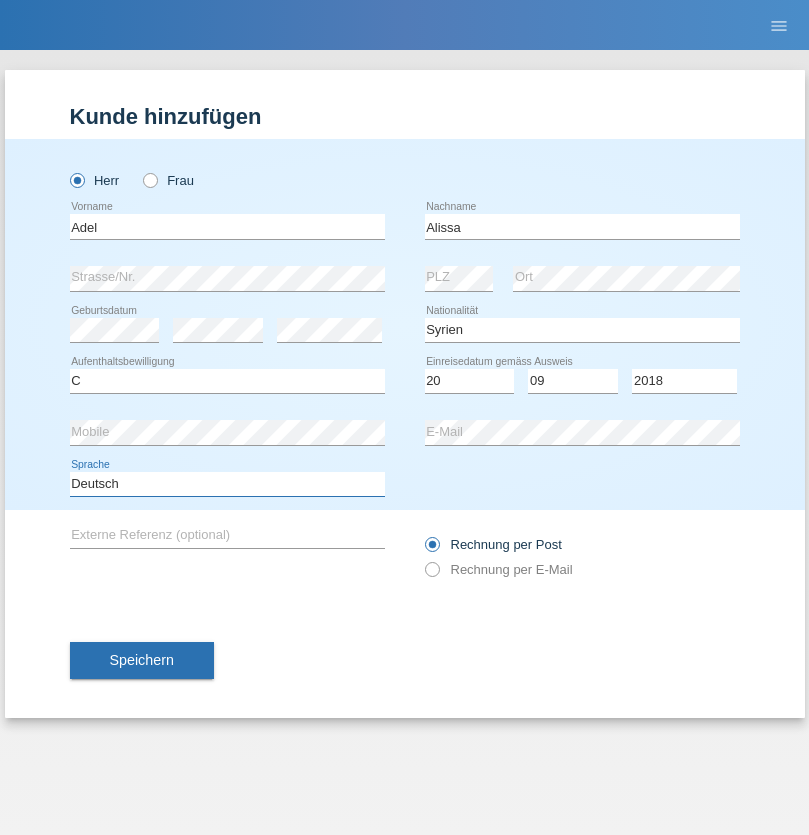 select on "en" 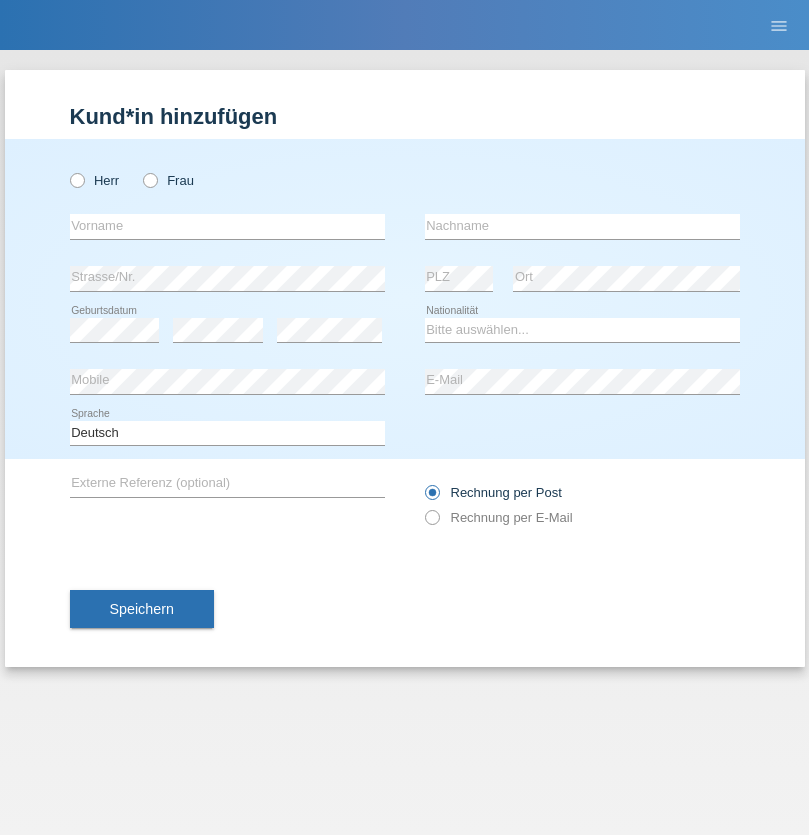 scroll, scrollTop: 0, scrollLeft: 0, axis: both 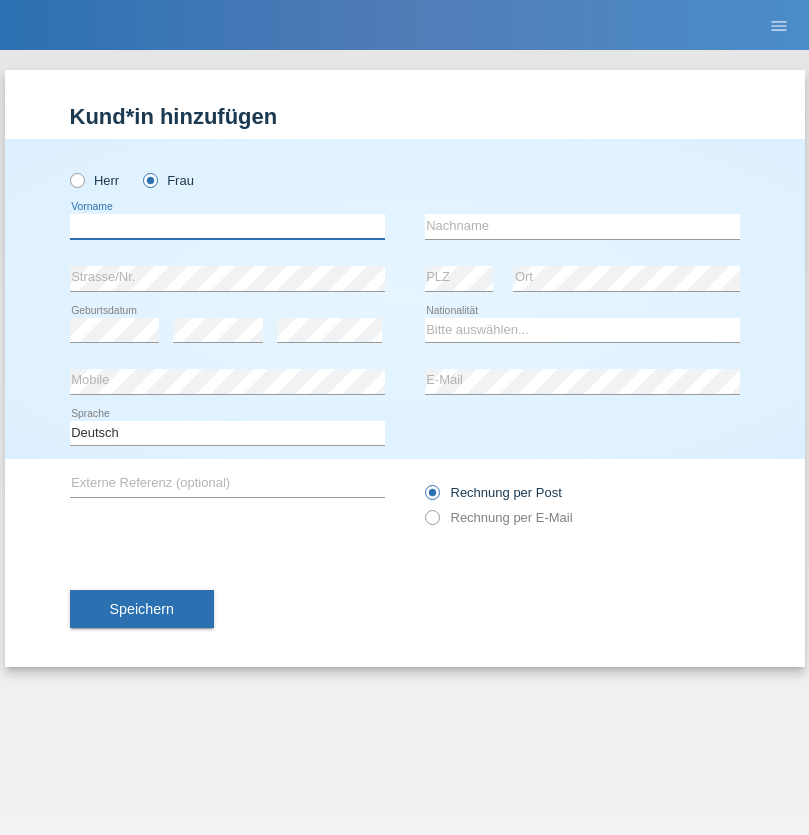 click at bounding box center (227, 226) 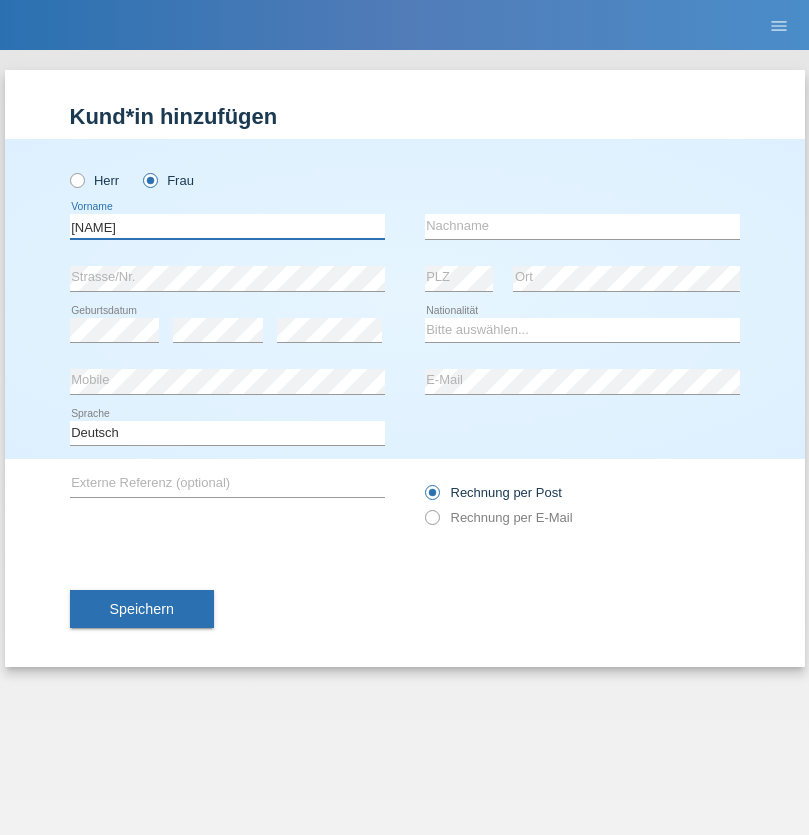 type on "Janka" 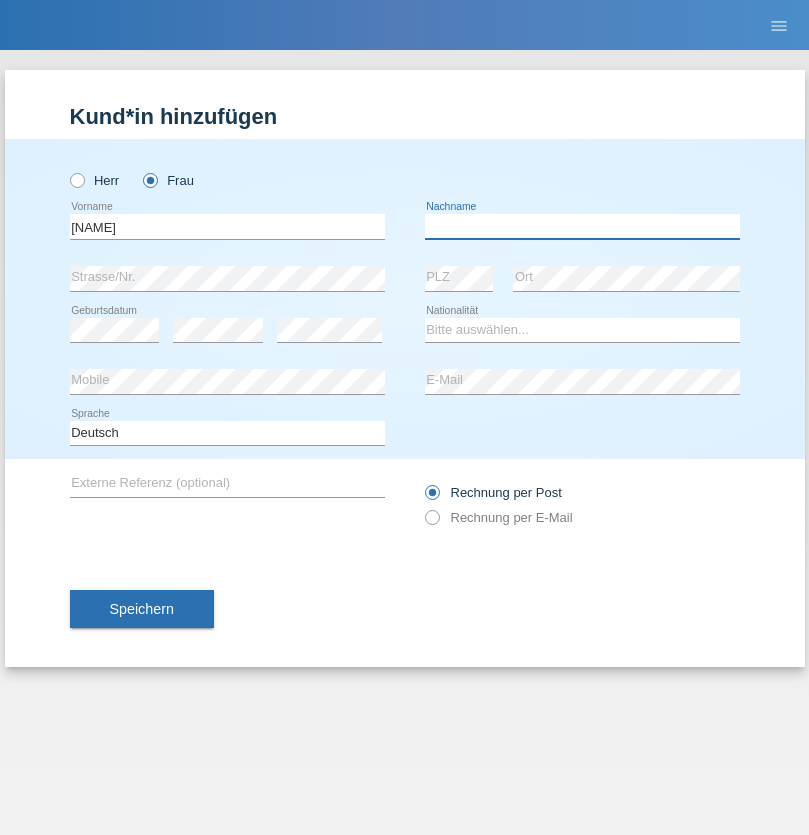 click at bounding box center (582, 226) 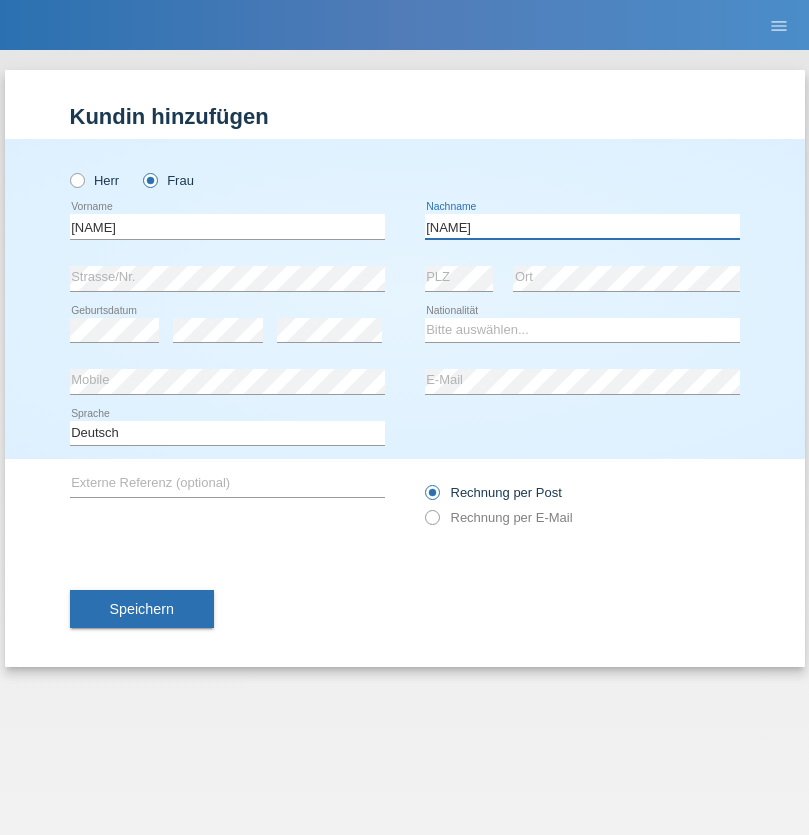 type on "Nemere" 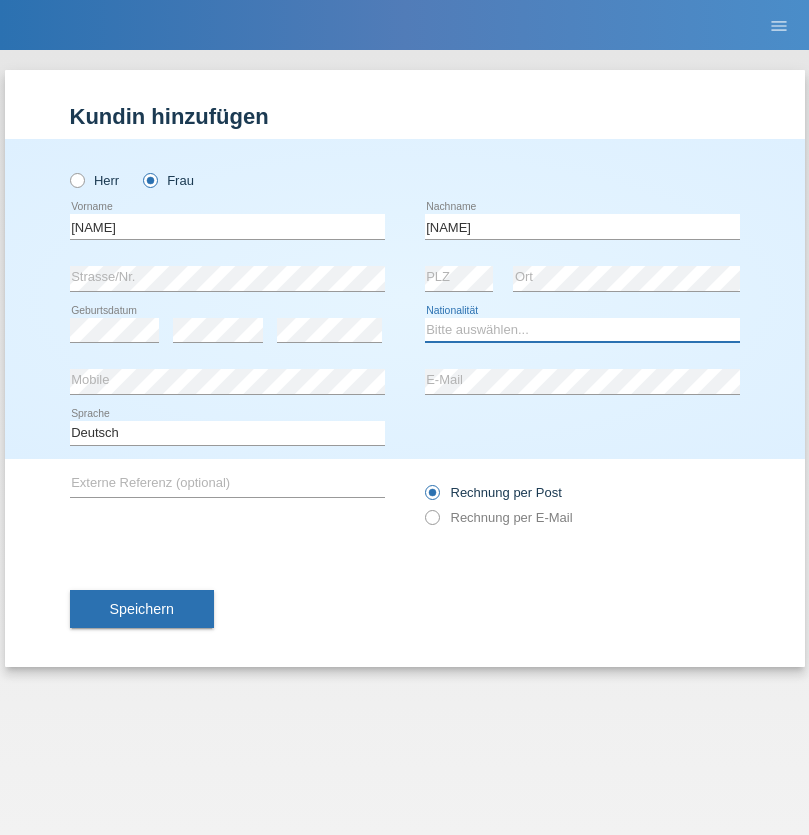 select on "HU" 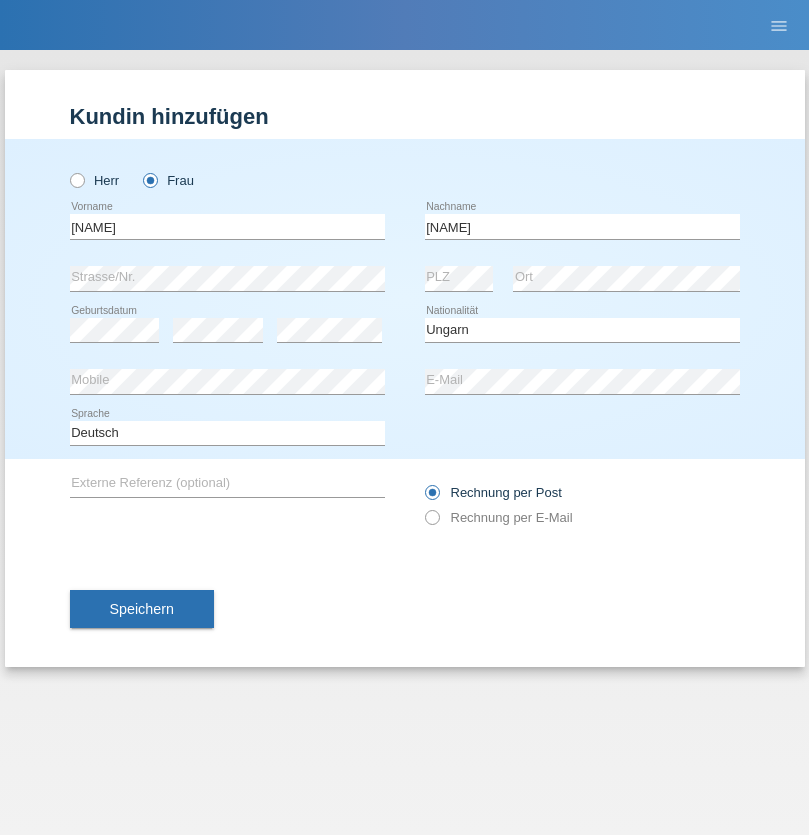 select on "C" 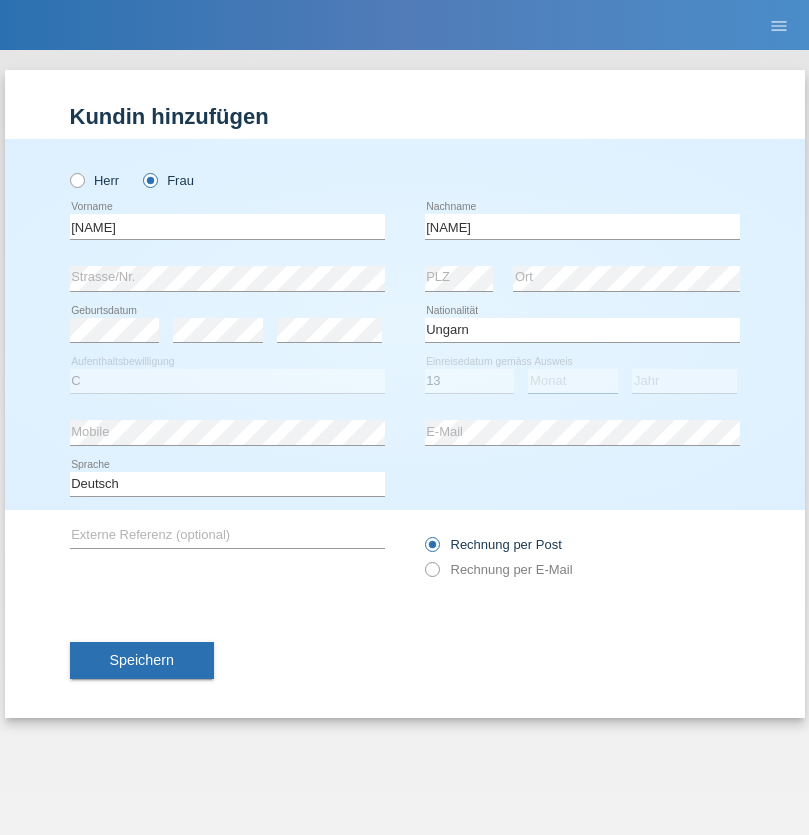 select on "12" 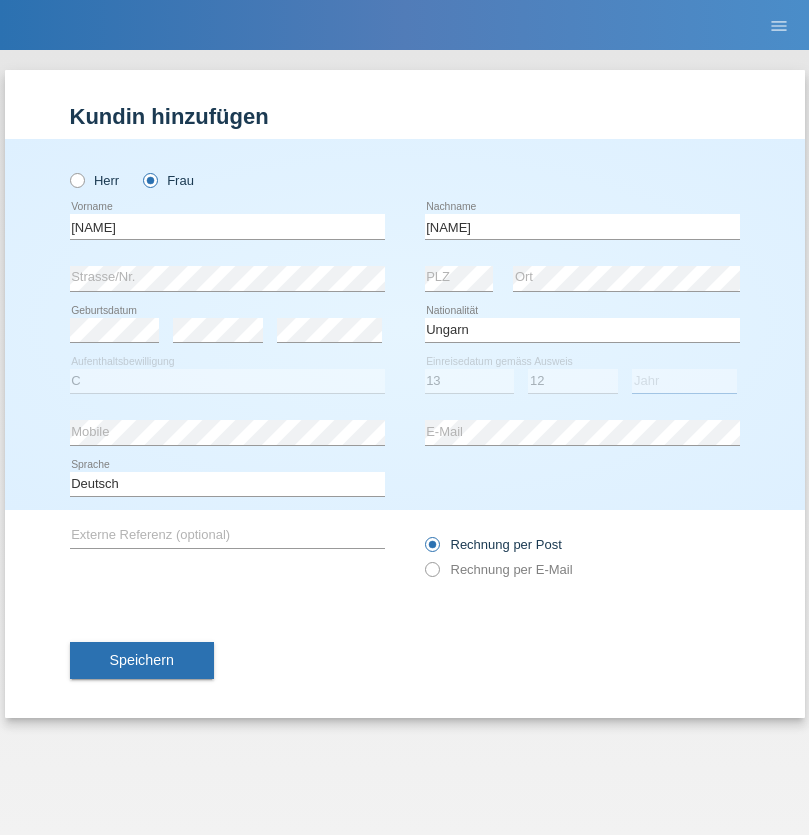 select on "2021" 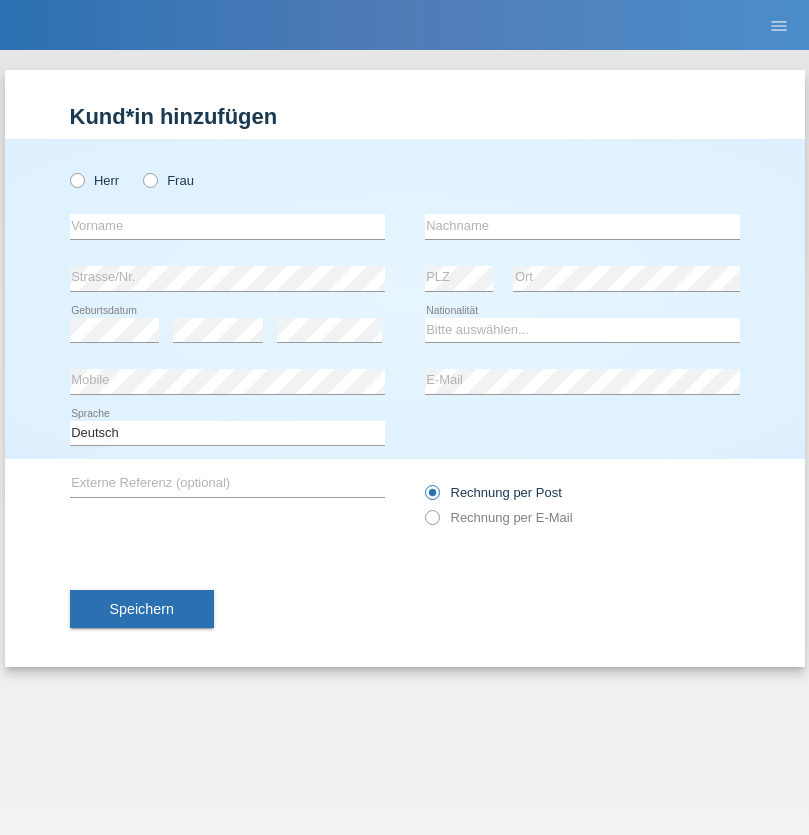 scroll, scrollTop: 0, scrollLeft: 0, axis: both 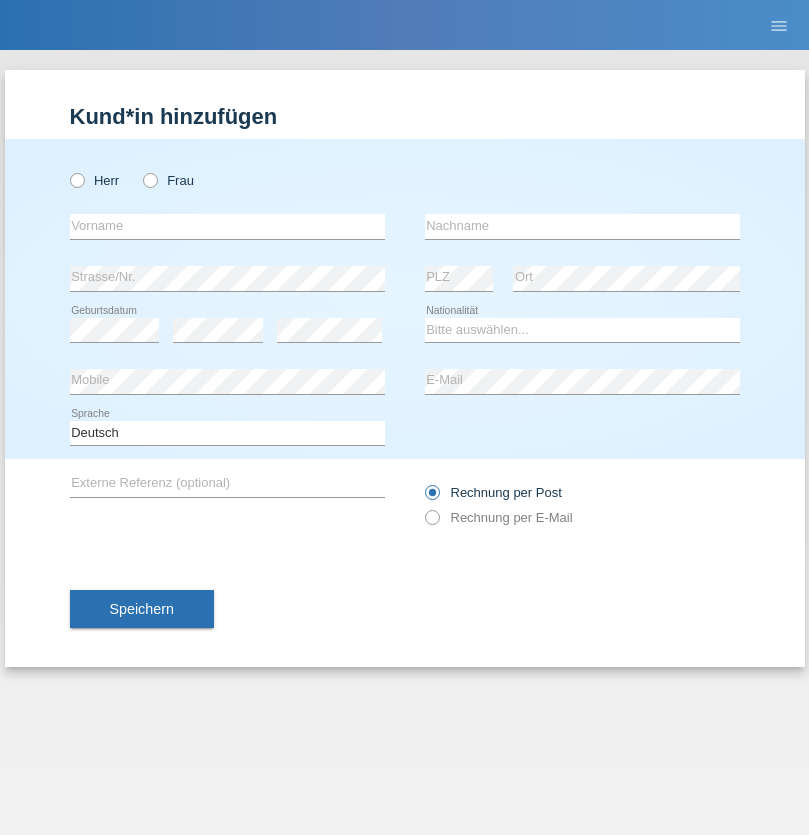 radio on "true" 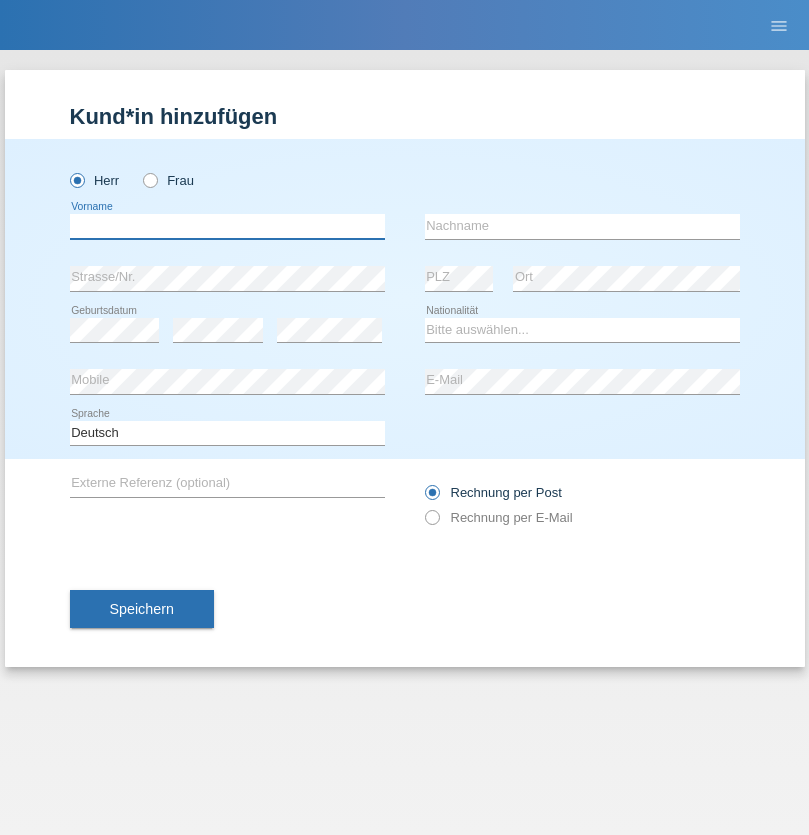click at bounding box center [227, 226] 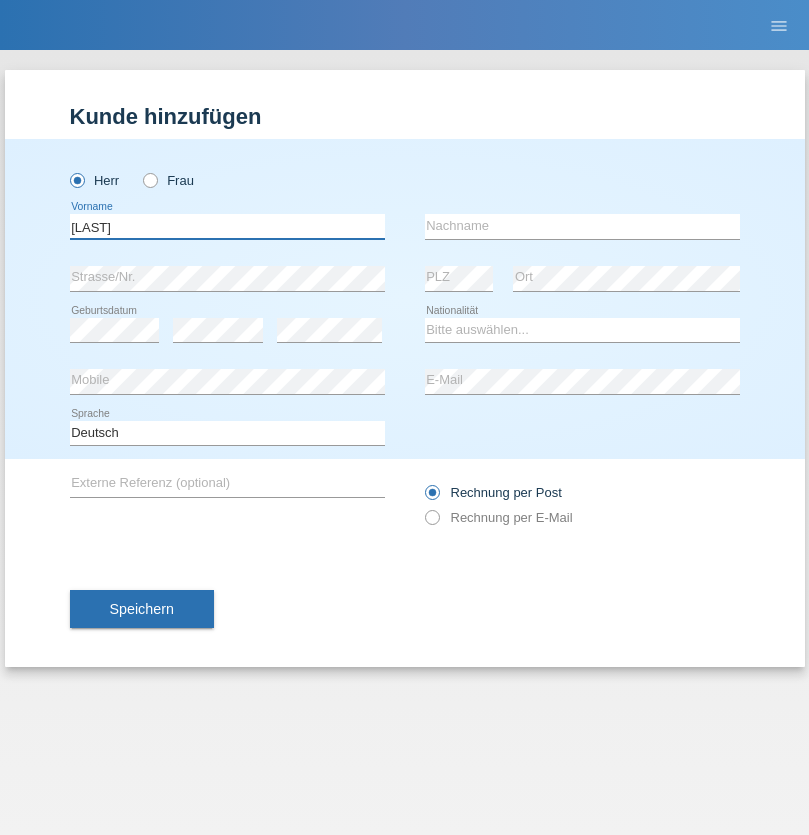 type on "[LAST]" 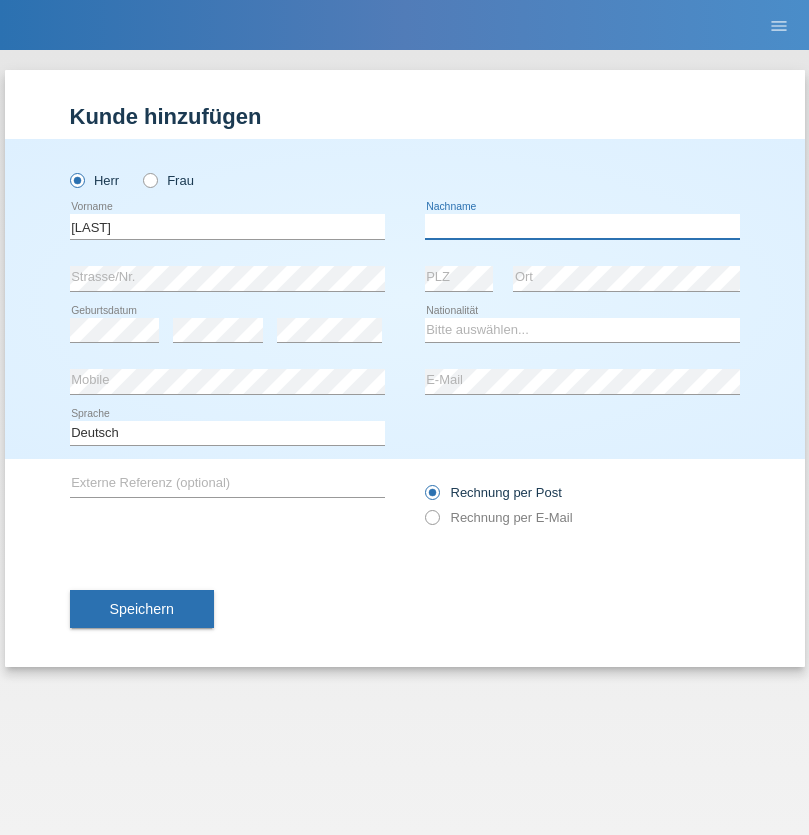 click at bounding box center [582, 226] 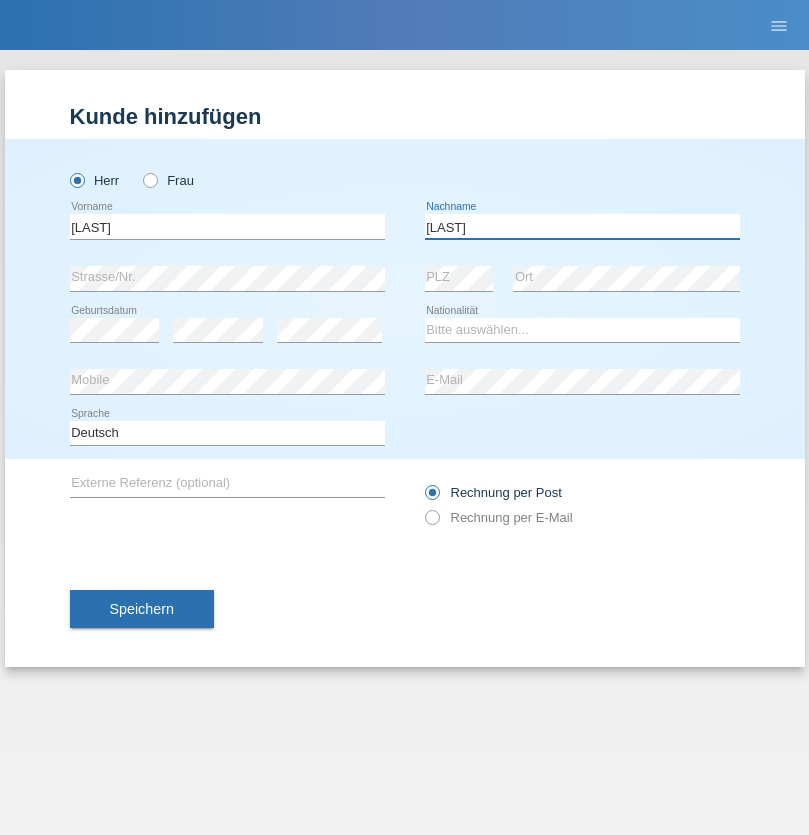 type on "[LAST]" 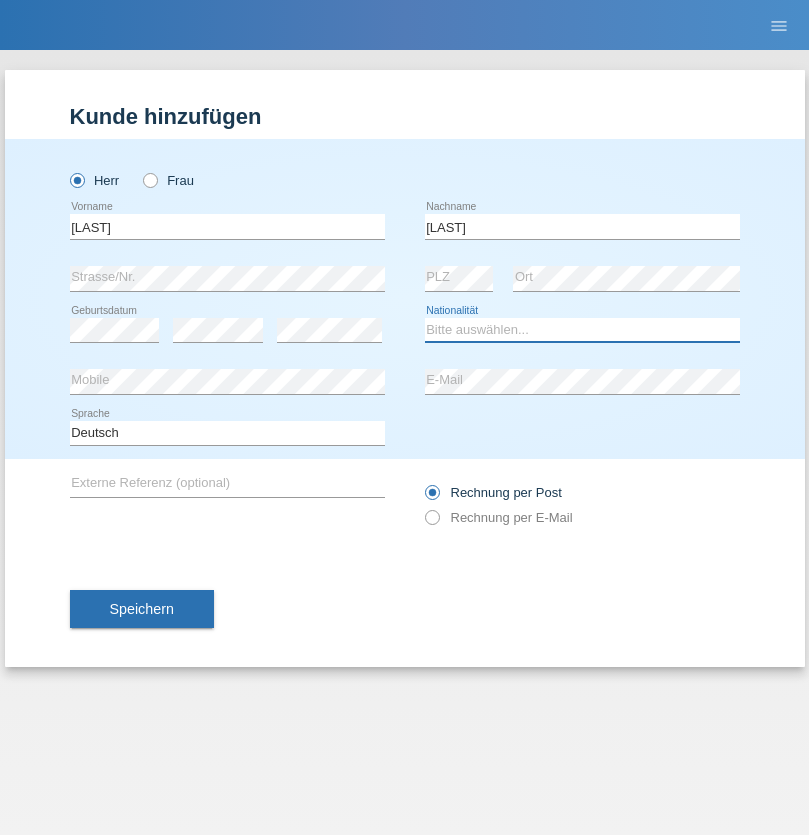 select on "PT" 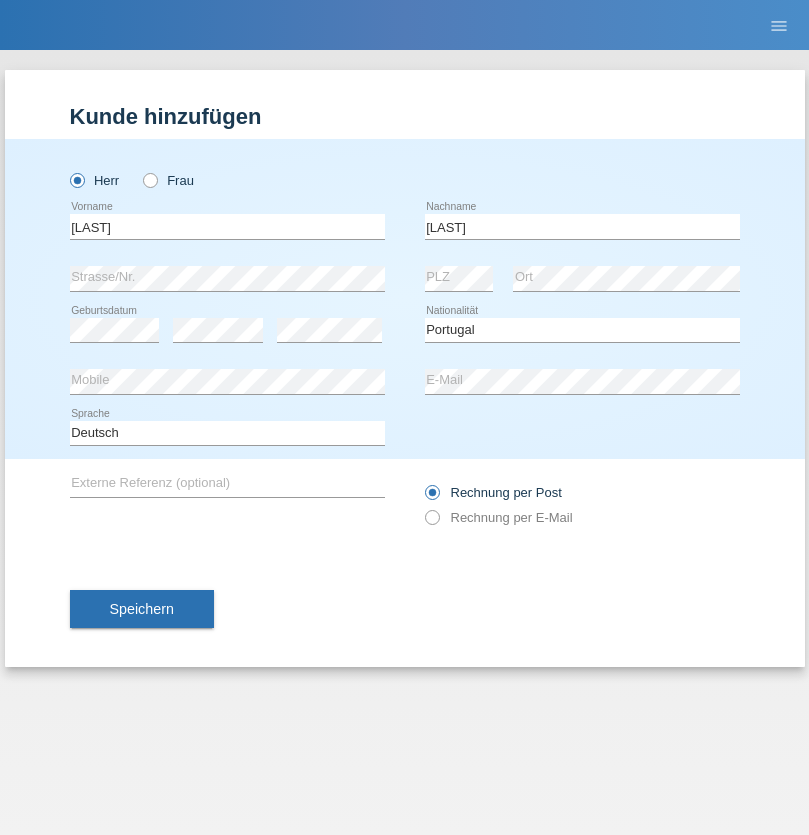 select on "C" 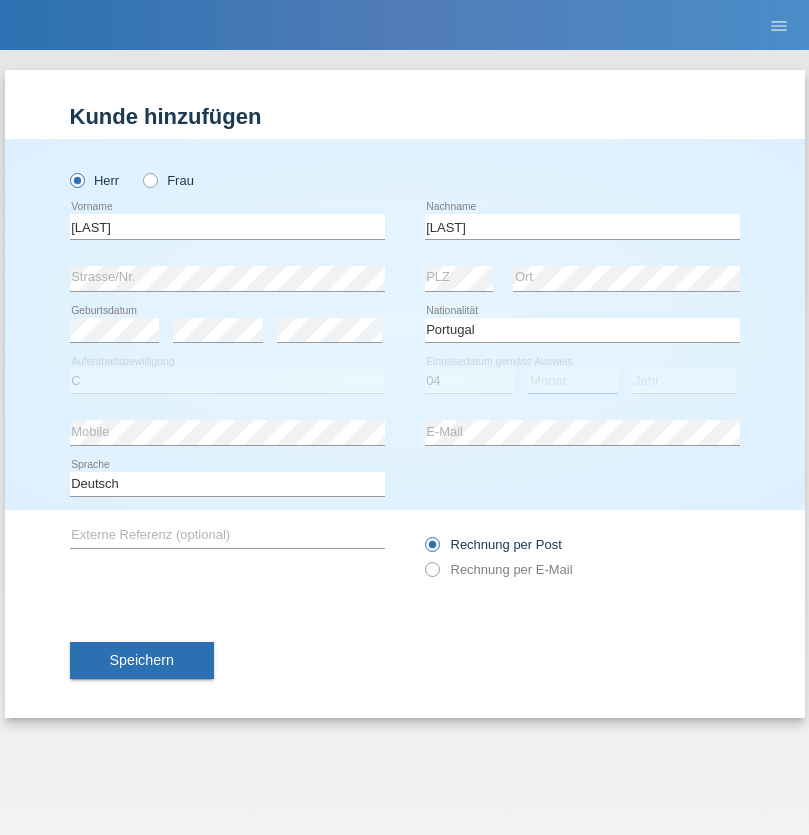 select on "09" 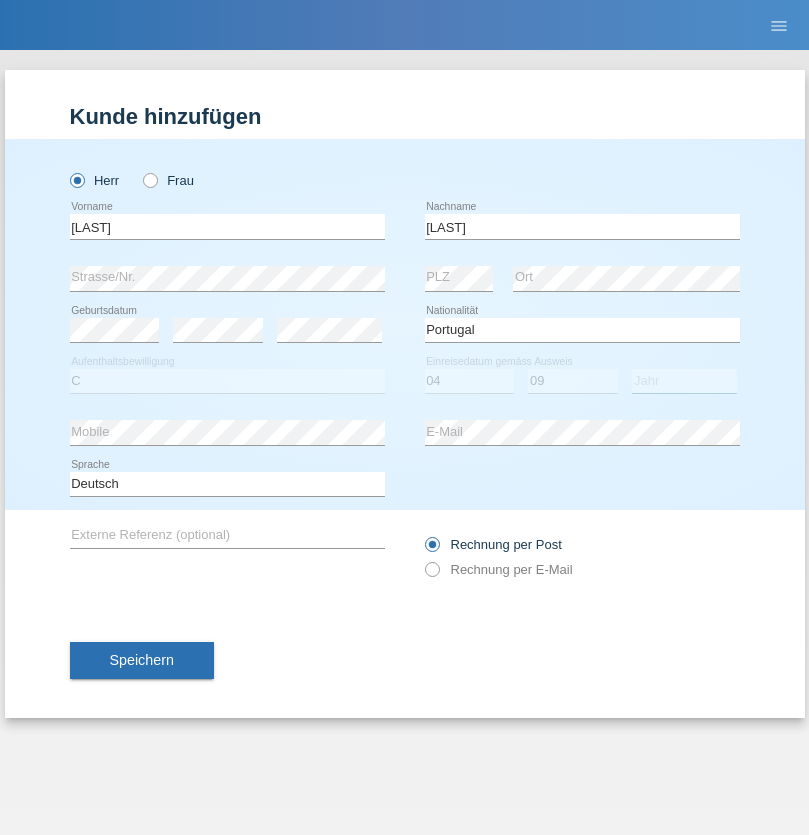 select on "2021" 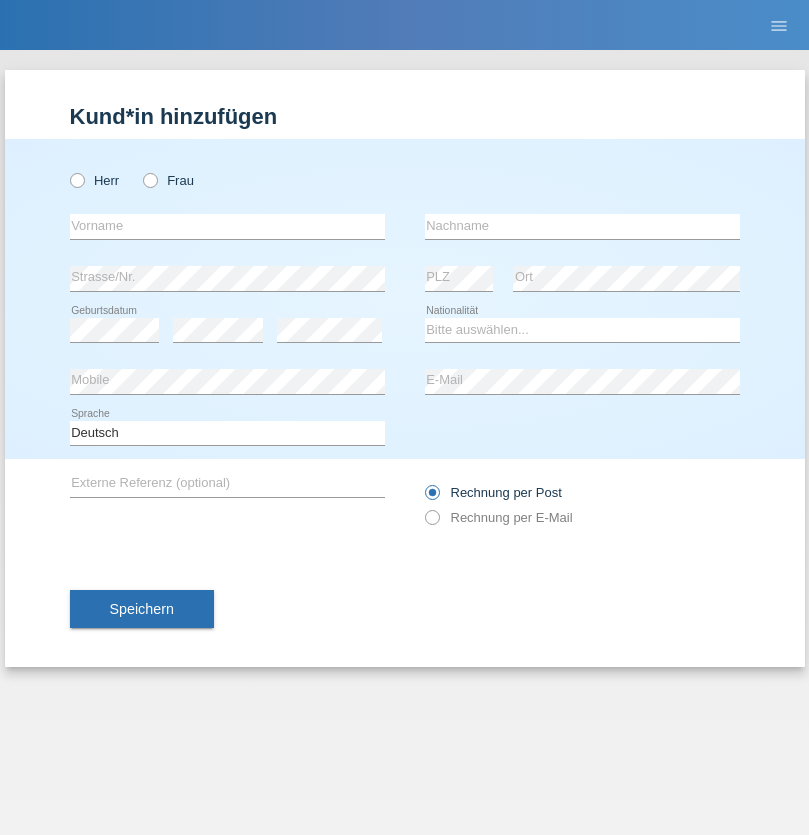 scroll, scrollTop: 0, scrollLeft: 0, axis: both 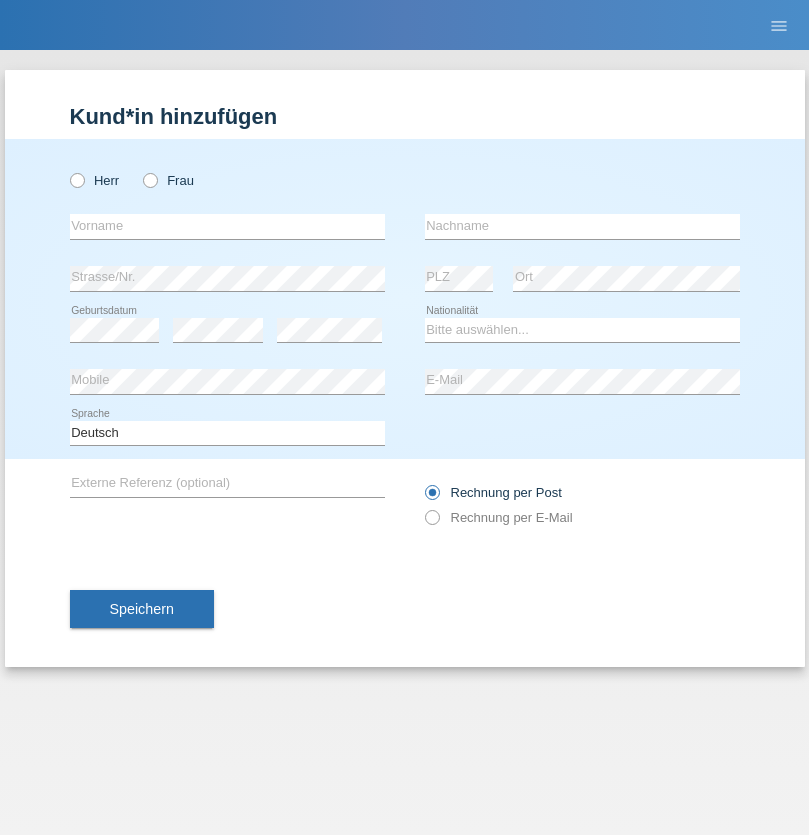 radio on "true" 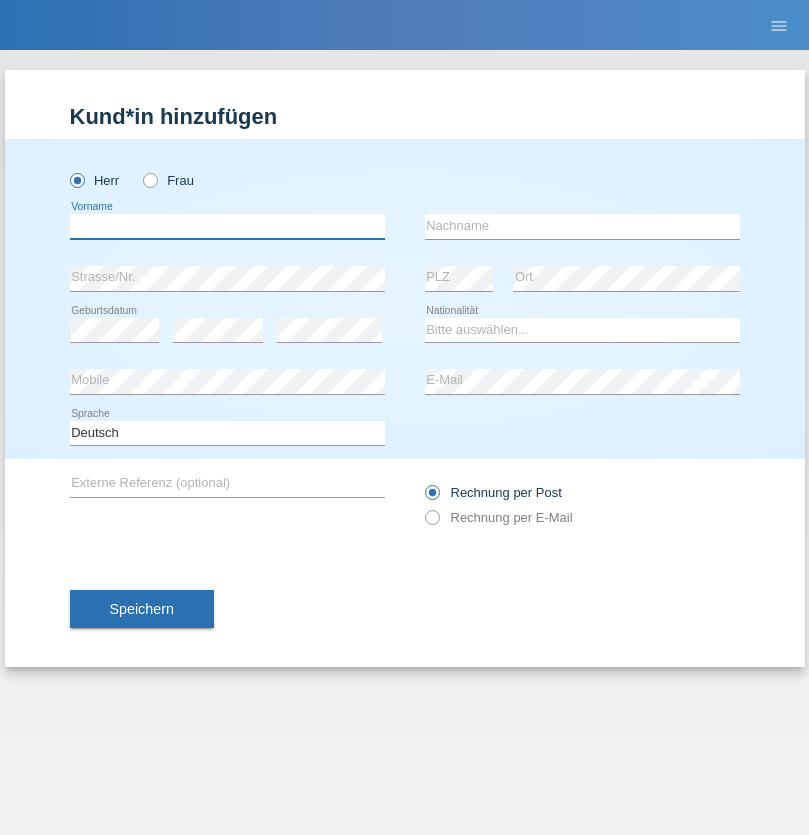 click at bounding box center (227, 226) 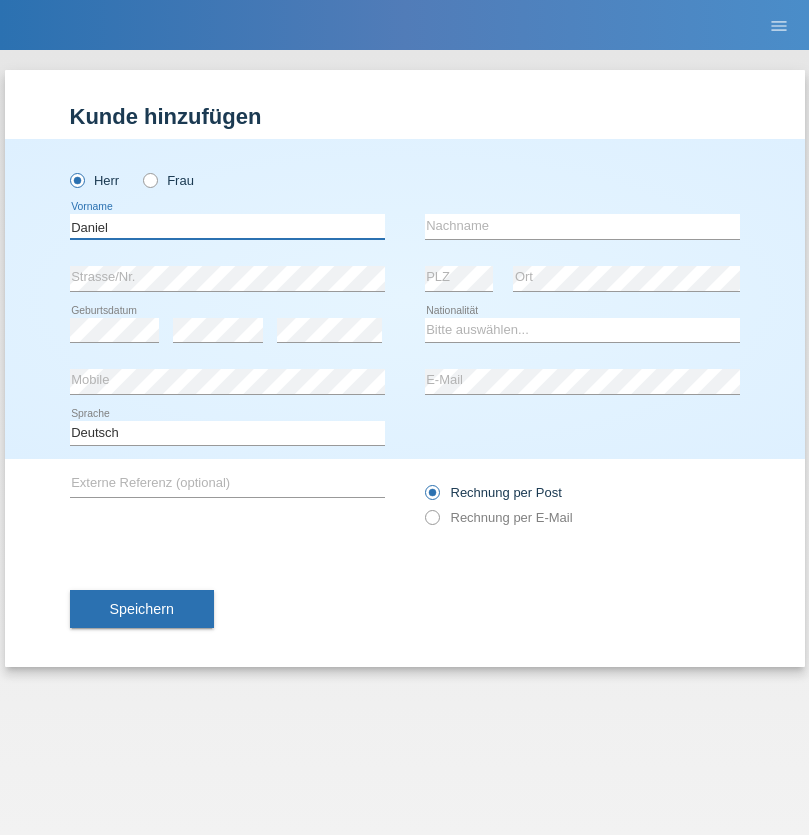 type on "Daniel" 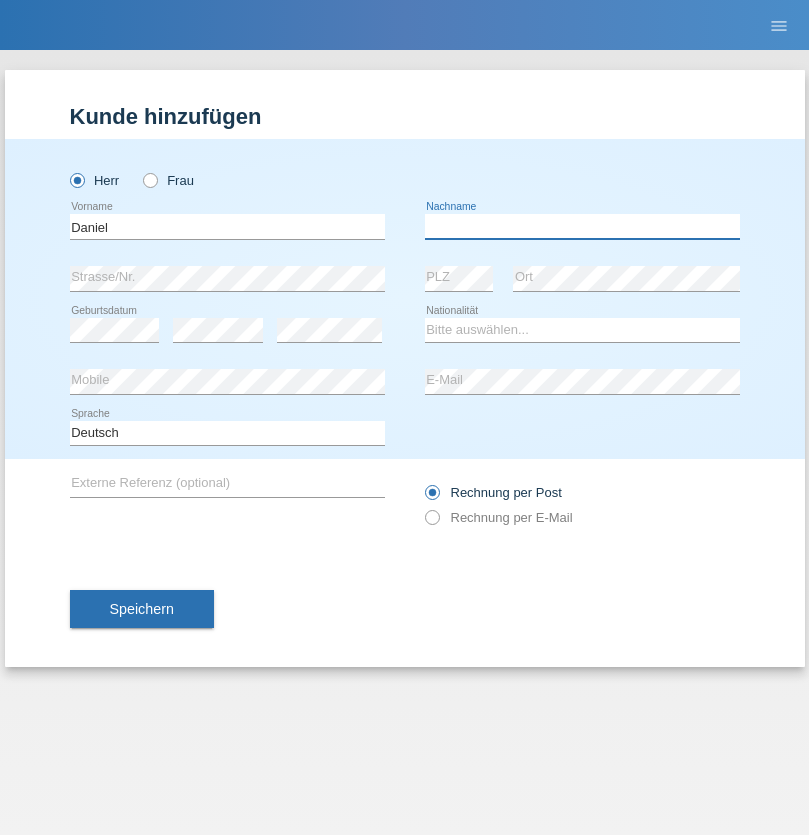 click at bounding box center [582, 226] 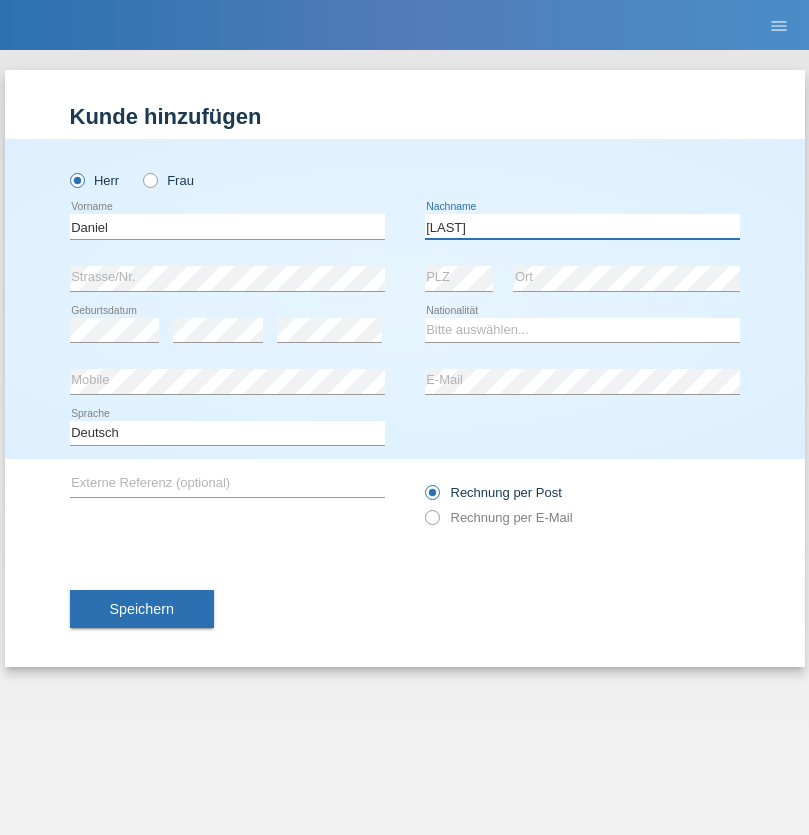 type on "[LAST]" 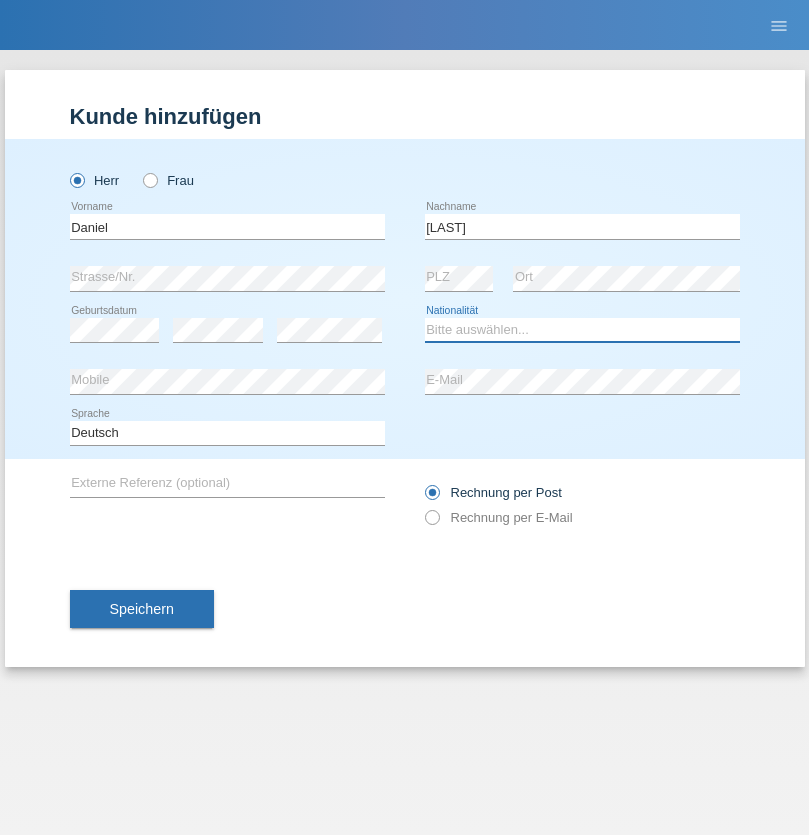 select on "CH" 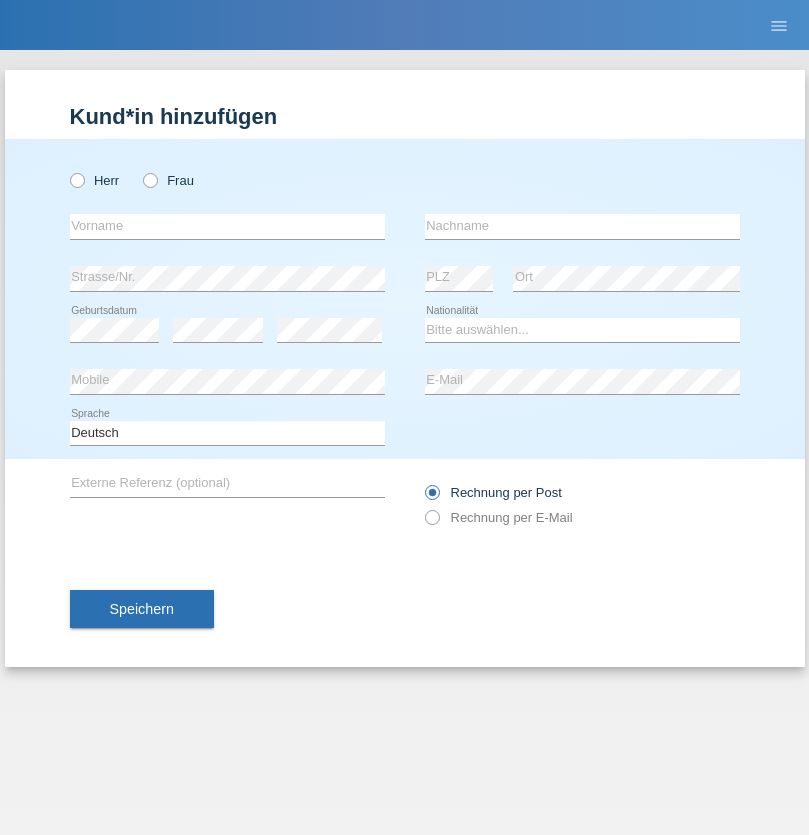 scroll, scrollTop: 0, scrollLeft: 0, axis: both 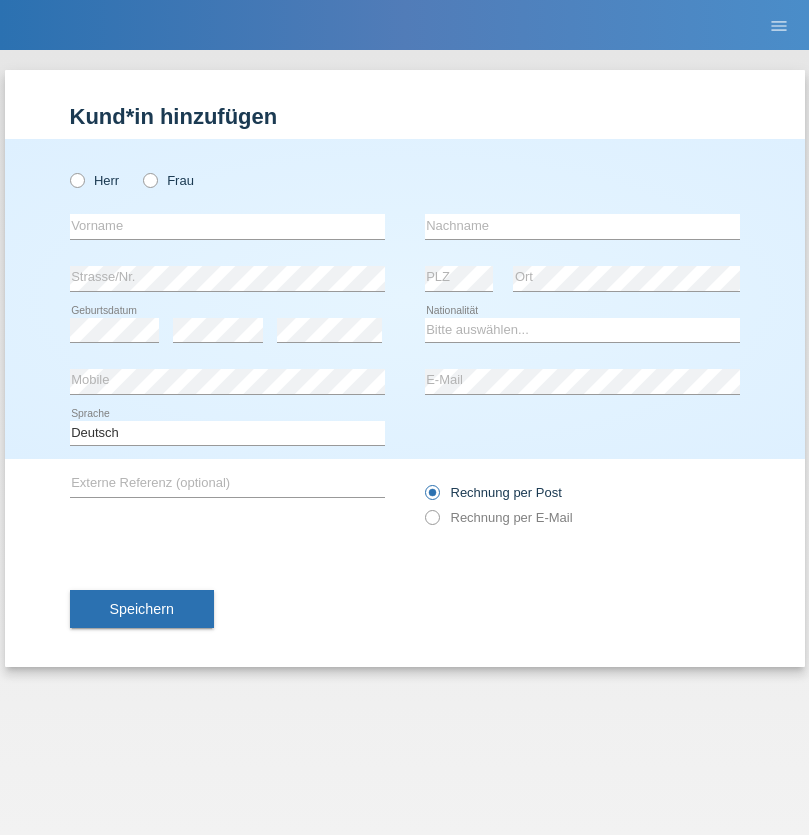 radio on "true" 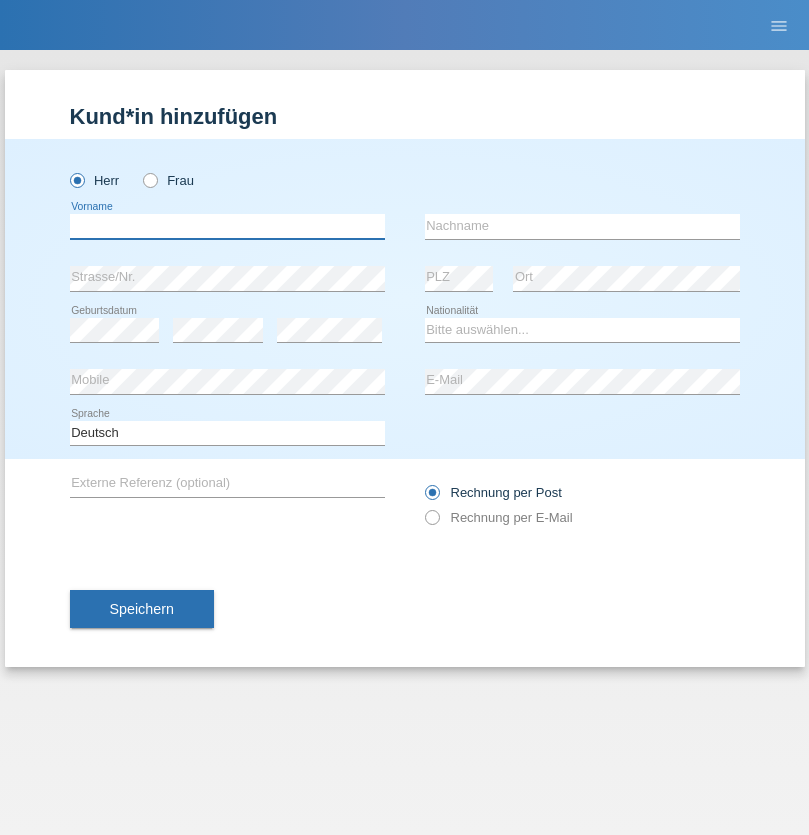 click at bounding box center [227, 226] 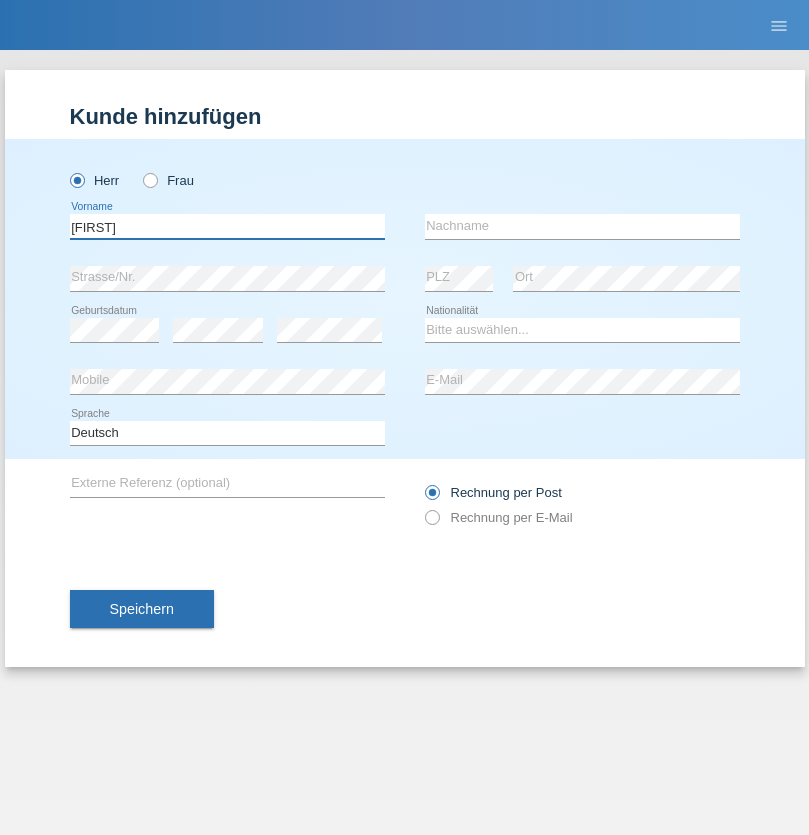 type on "[FIRST]" 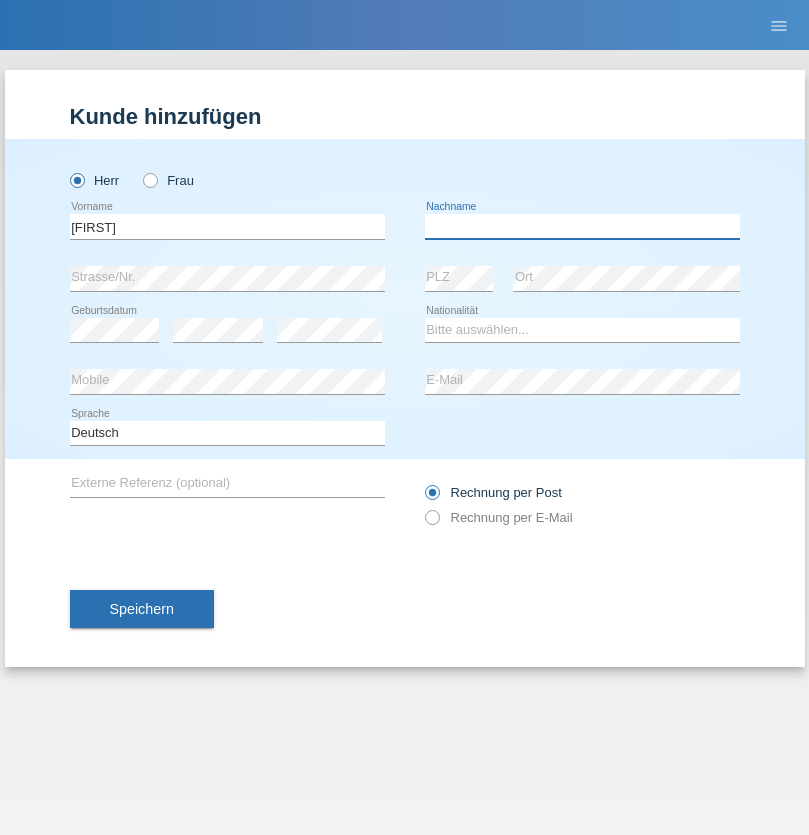 click at bounding box center (582, 226) 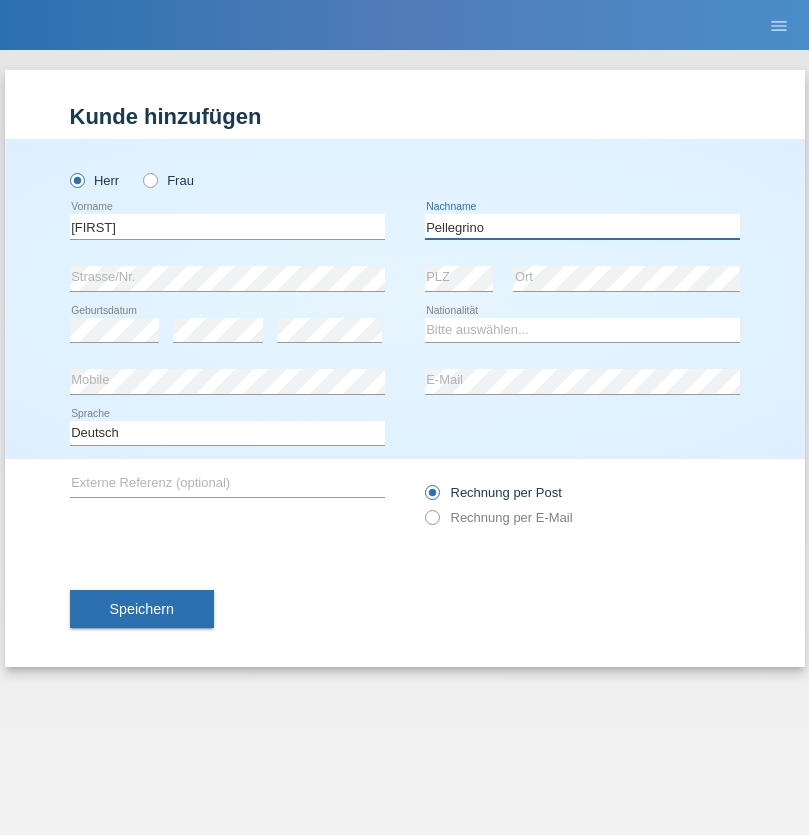 type on "Pellegrino" 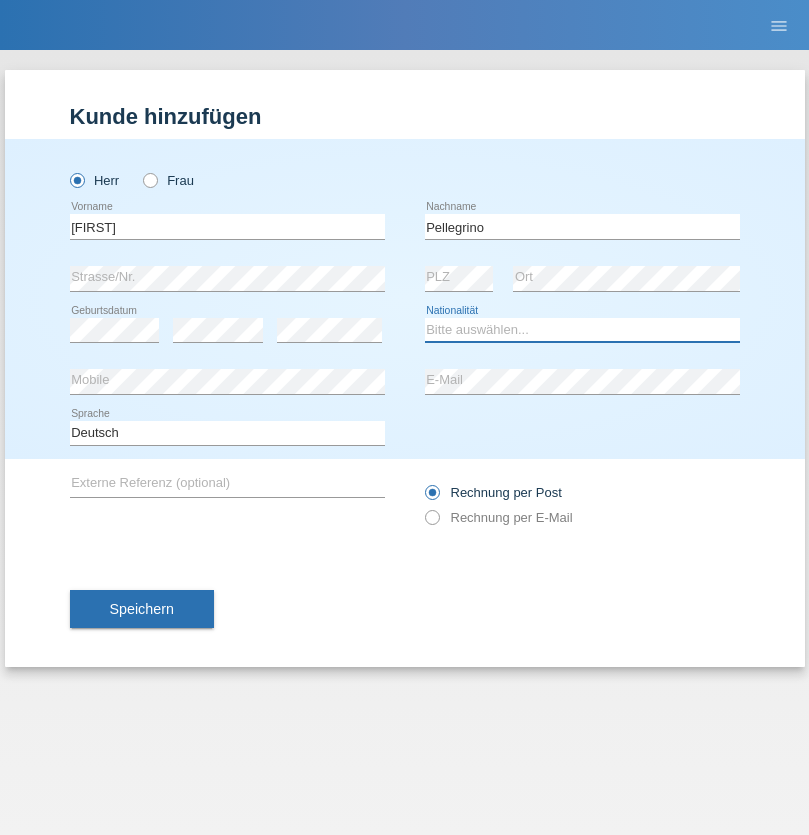 select on "IT" 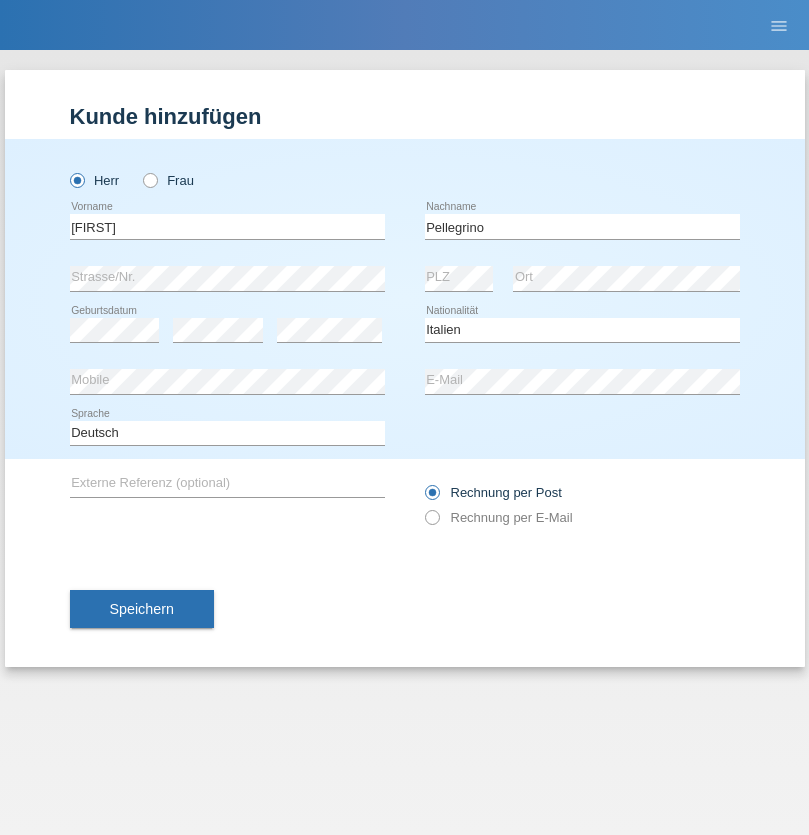 select on "C" 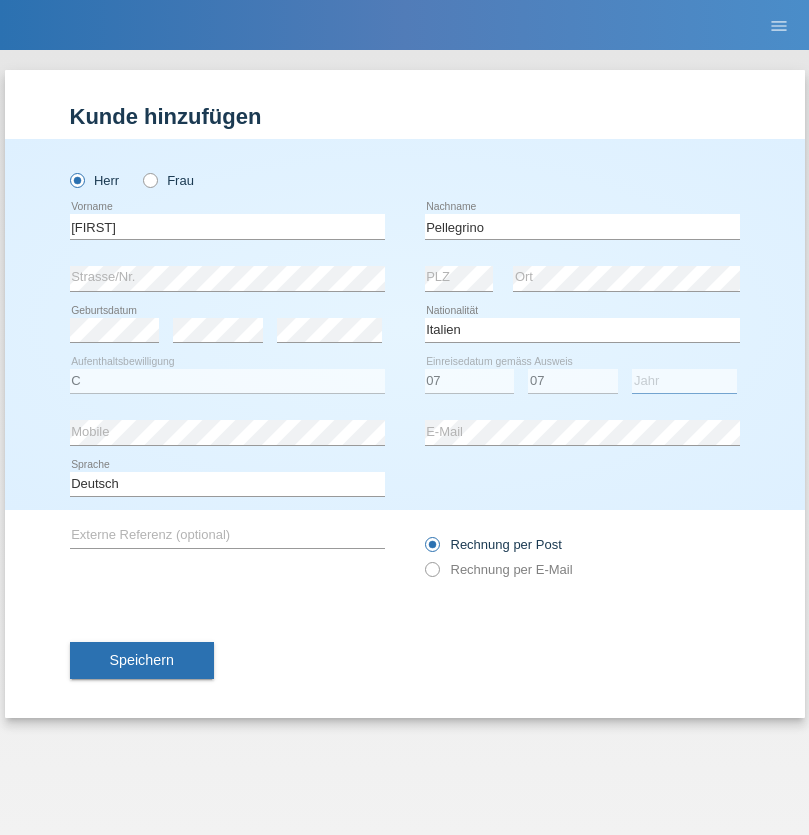 select on "2021" 